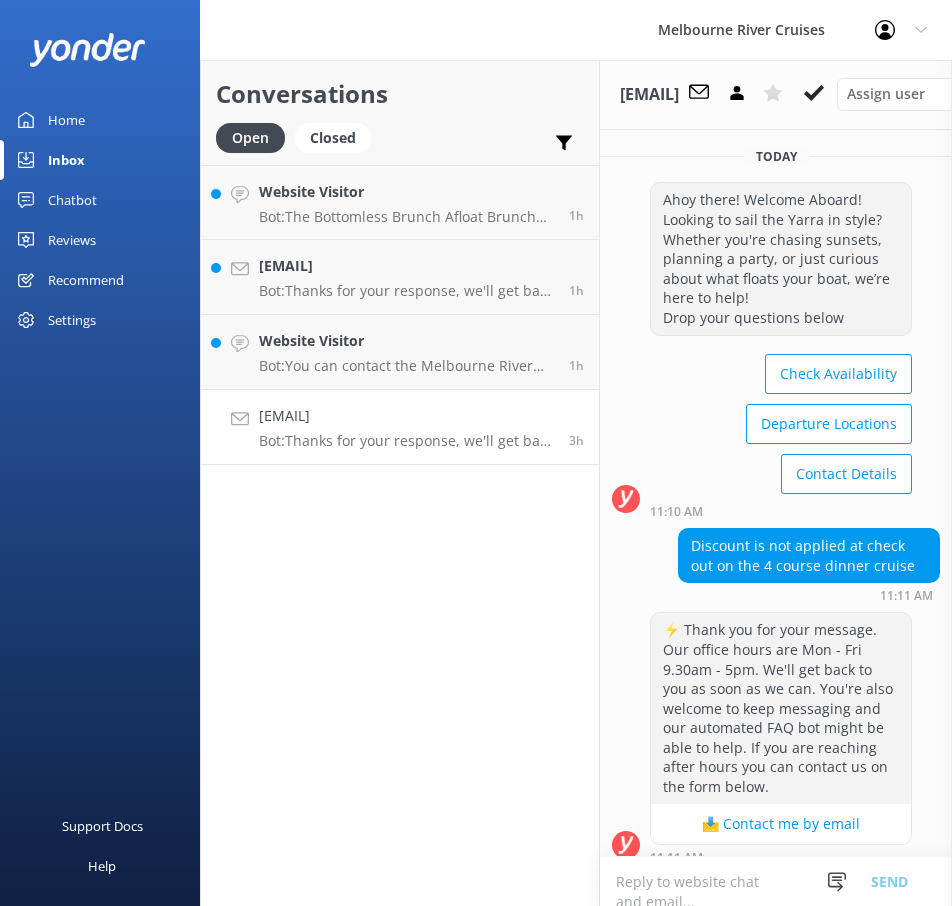 scroll, scrollTop: 0, scrollLeft: 0, axis: both 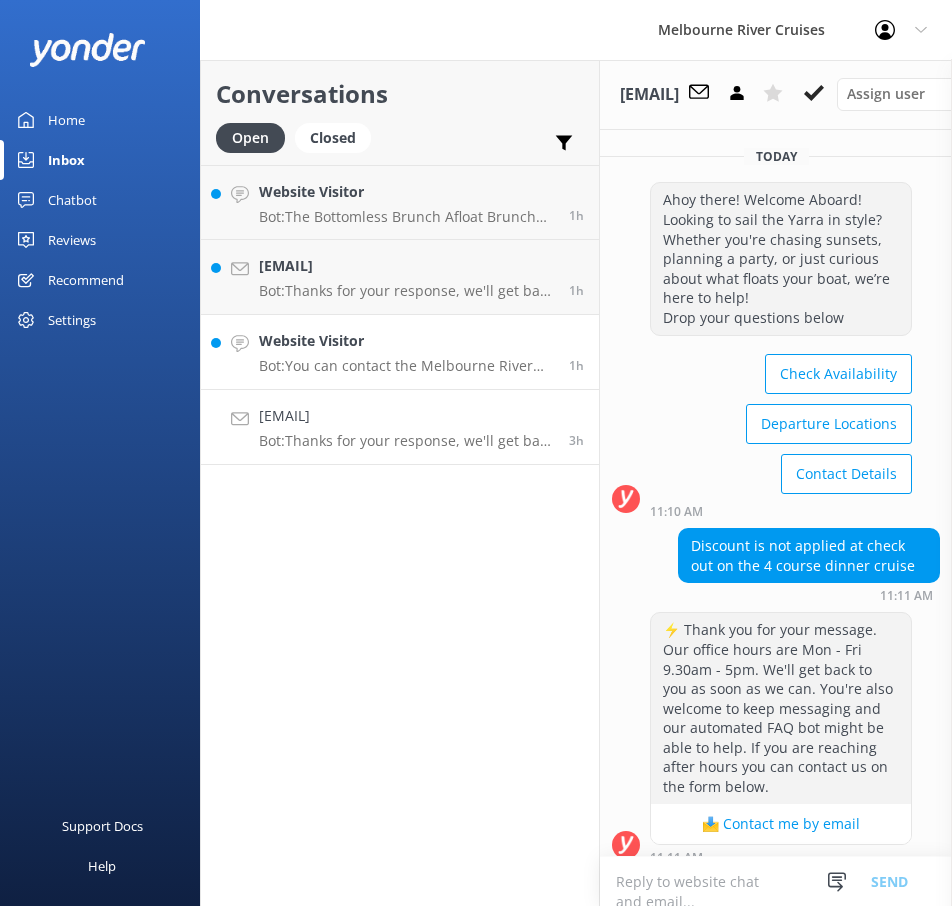 click on "Website Visitor" at bounding box center (406, 341) 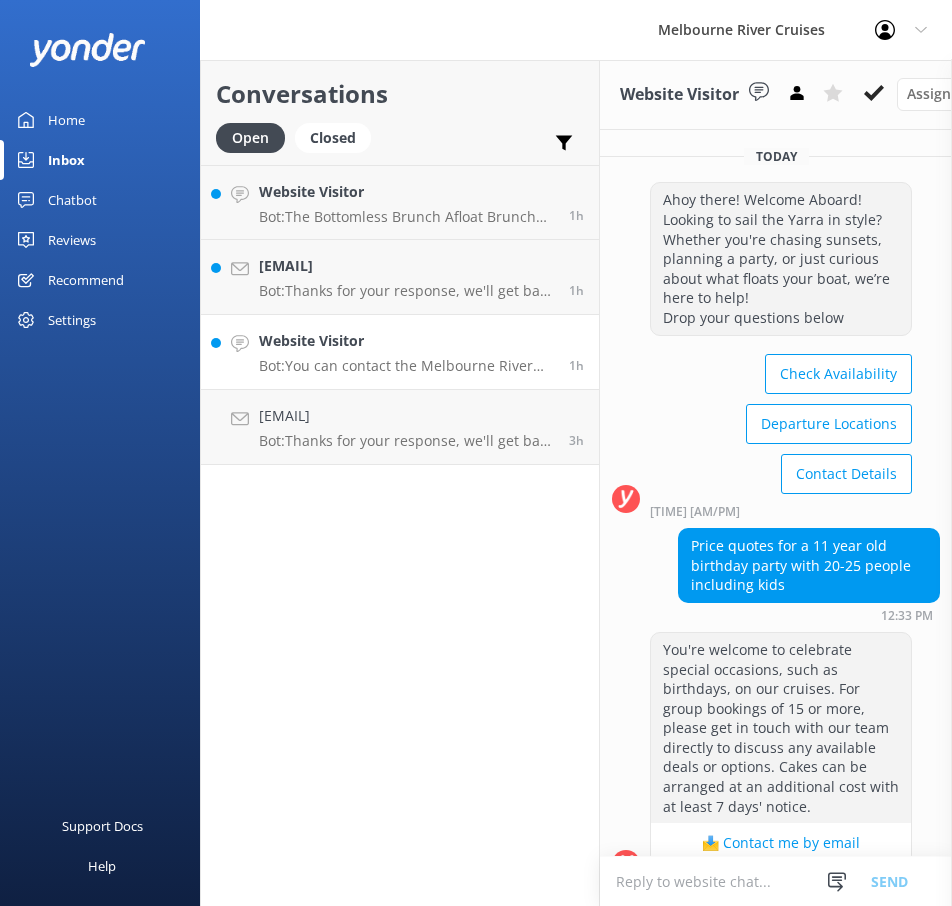 scroll, scrollTop: 300, scrollLeft: 0, axis: vertical 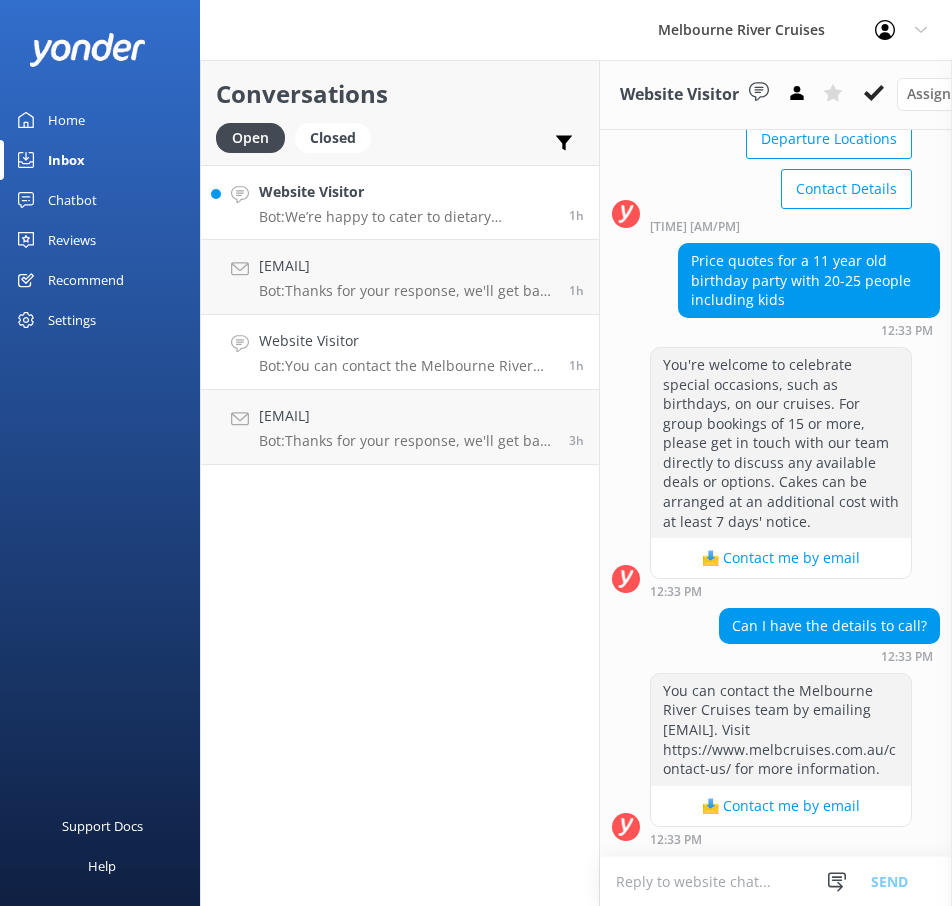 click on "Bot:  We’re happy to cater to dietary requirements with advance notice, including gluten-free options. For specific menu details, feel free to contact us directly." at bounding box center [406, 217] 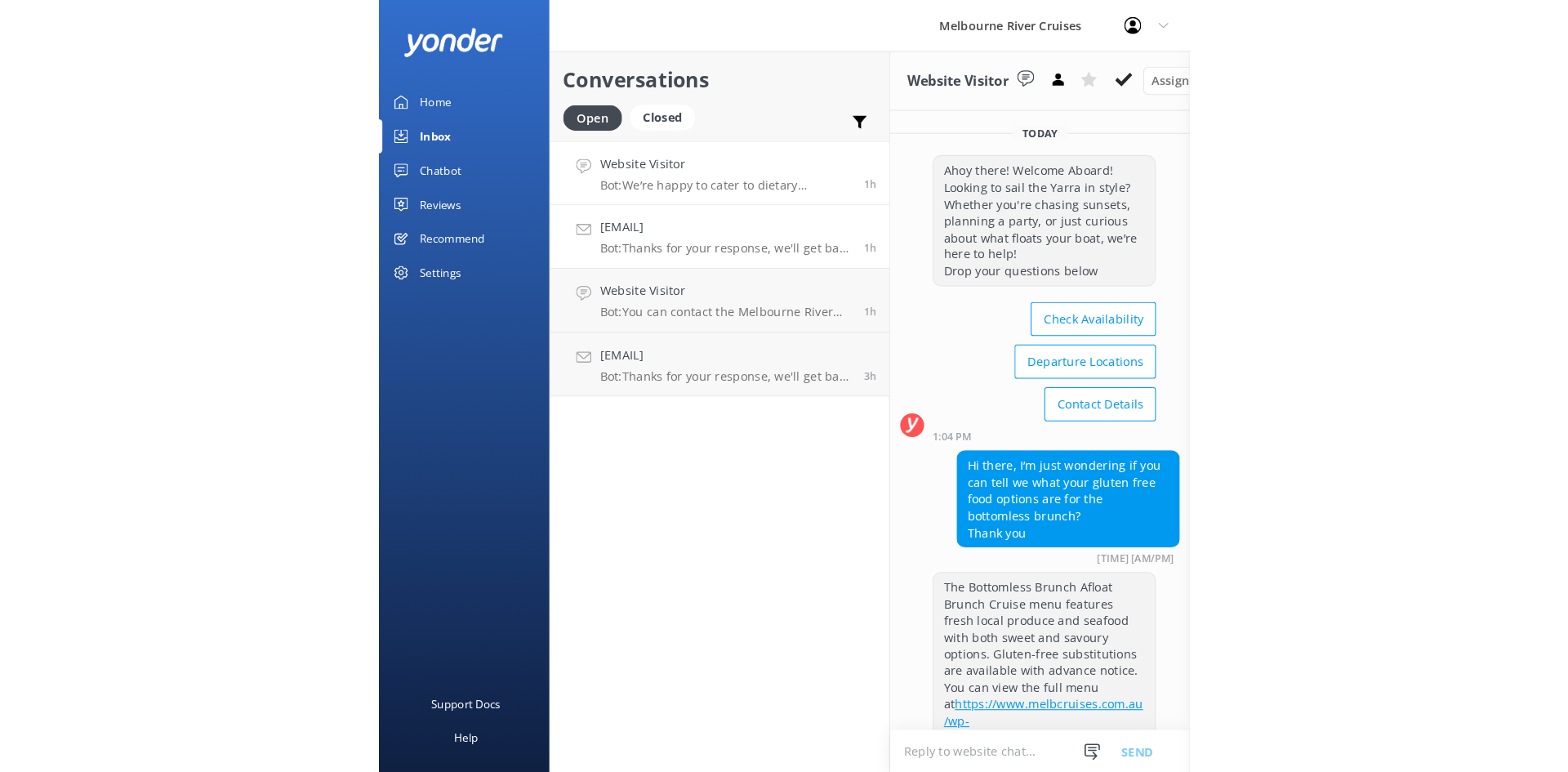 scroll, scrollTop: 260, scrollLeft: 0, axis: vertical 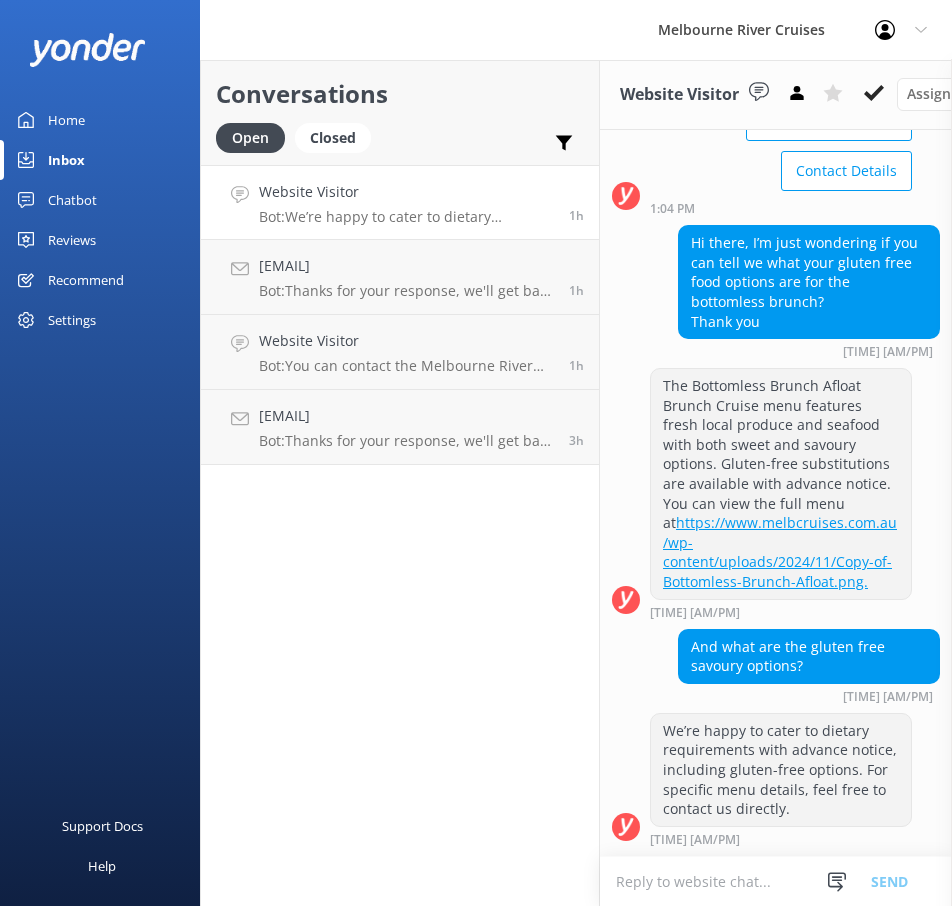 click on "Conversations Open Closed Important Assigned to me Unassigned Website Visitor Bot:  We’re happy to cater to dietary requirements with advance notice, including gluten-free options. For specific menu details, feel free to contact us directly. 1h [EMAIL] Bot:  Thanks for your response, we'll get back to you as soon as we can during opening hours. 1h Website Visitor Bot:  You can contact the Melbourne River Cruises team by emailing [EMAIL]. Visit https://www.melbcruises.com.au/contact-us/ for more information. 1h [EMAIL] Bot:  Thanks for your response, we'll get back to you as soon as we can during opening hours. 3h" at bounding box center (400, 483) 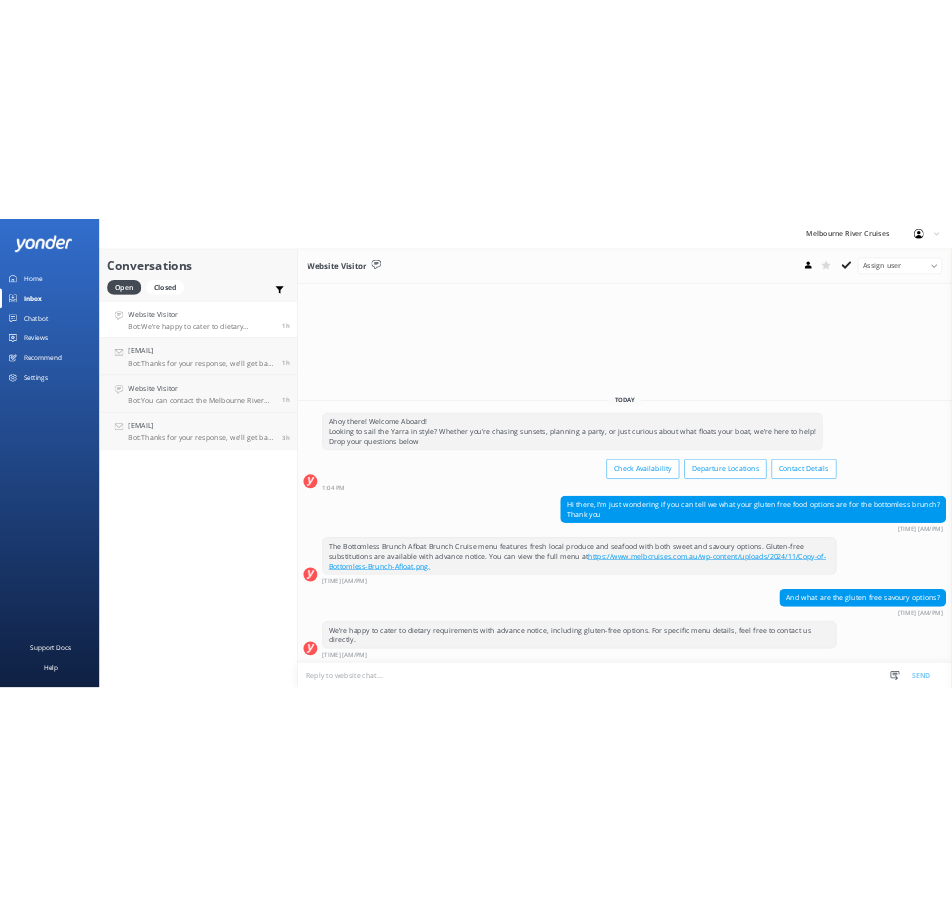 scroll, scrollTop: 0, scrollLeft: 0, axis: both 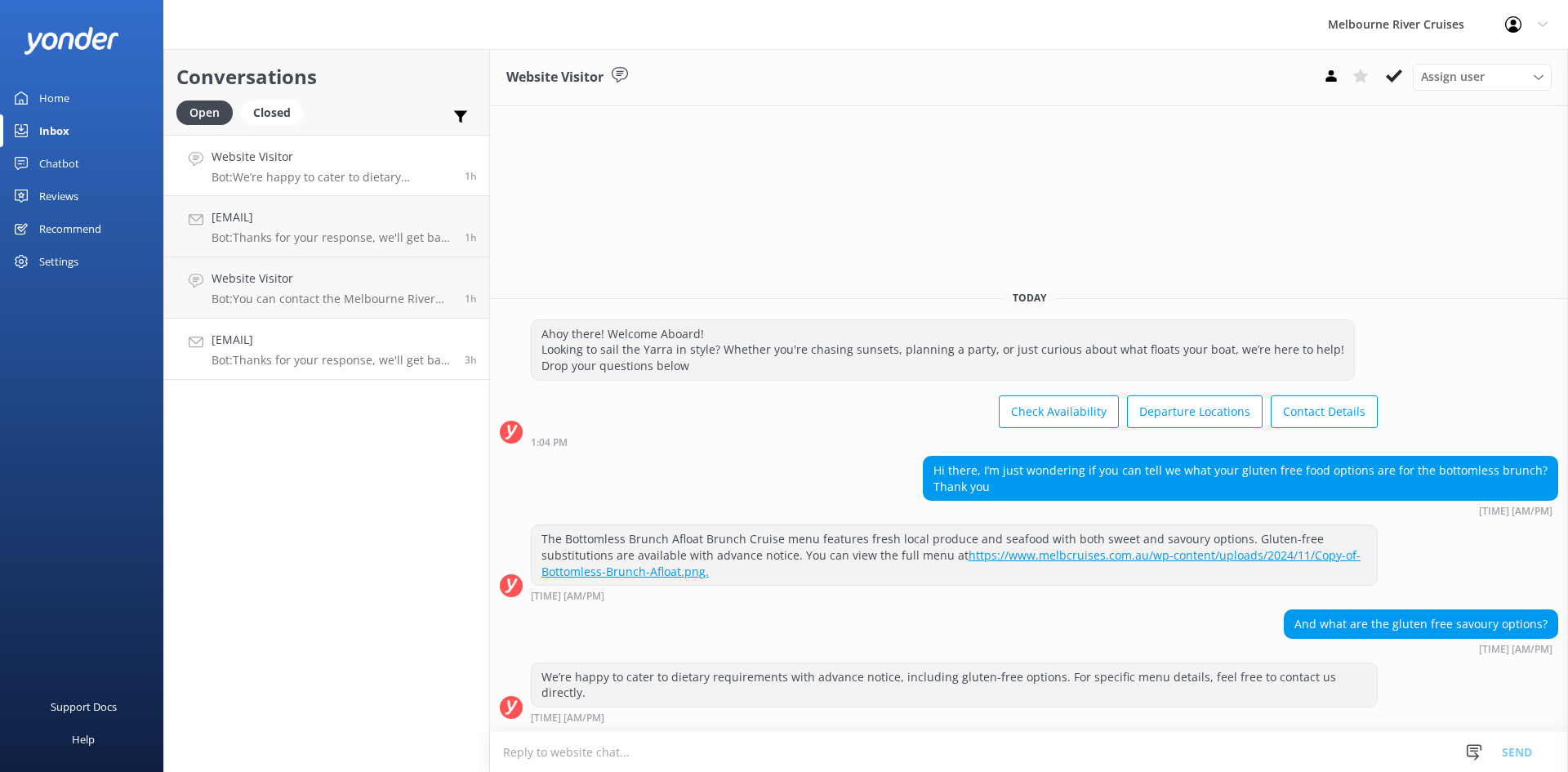 click on "[EMAIL]" at bounding box center [332, 340] 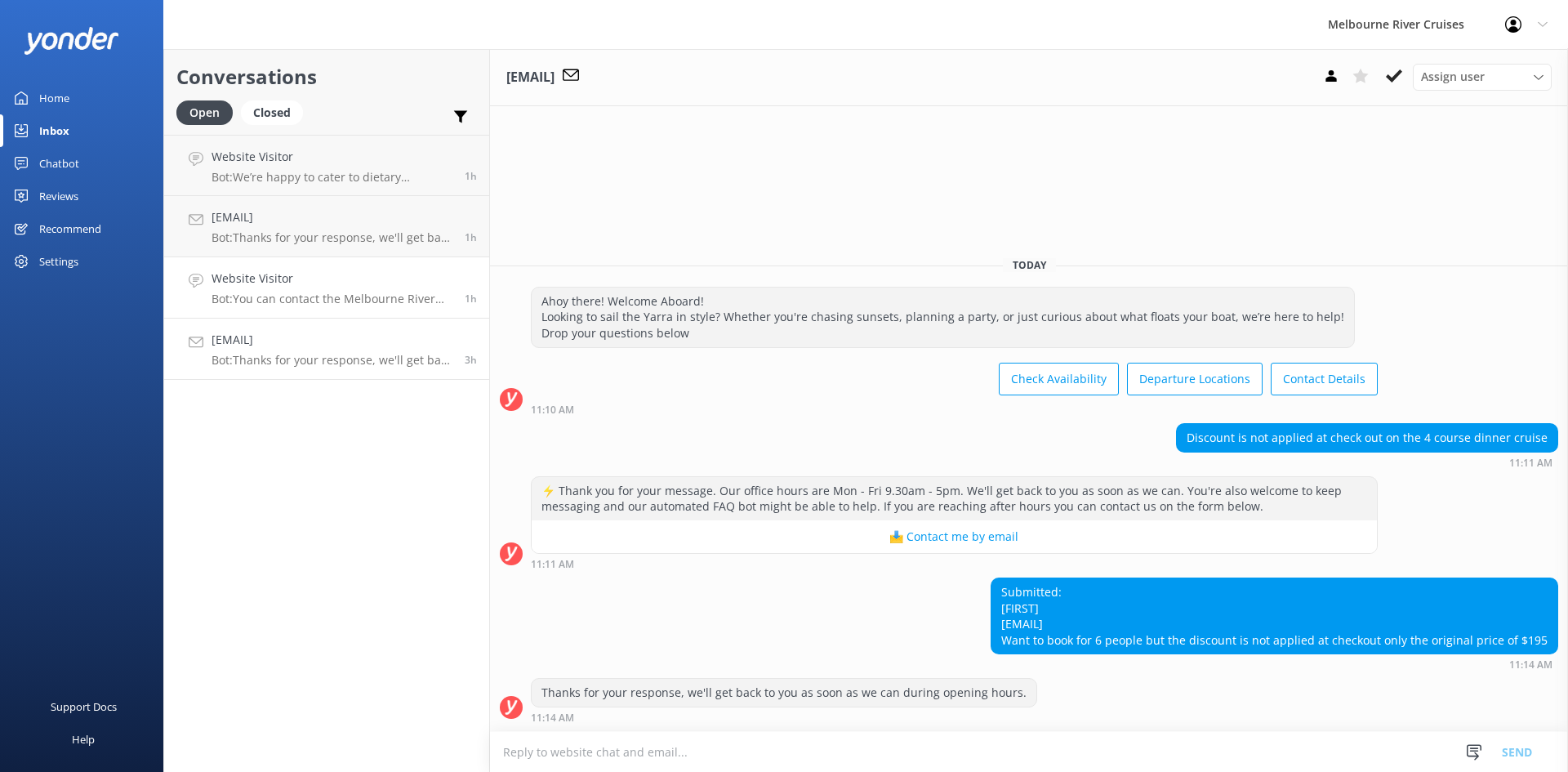 click on "Bot:  You can contact the Melbourne River Cruises team by emailing [EMAIL]. Visit https://www.melbcruises.com.au/contact-us/ for more information." at bounding box center [332, 299] 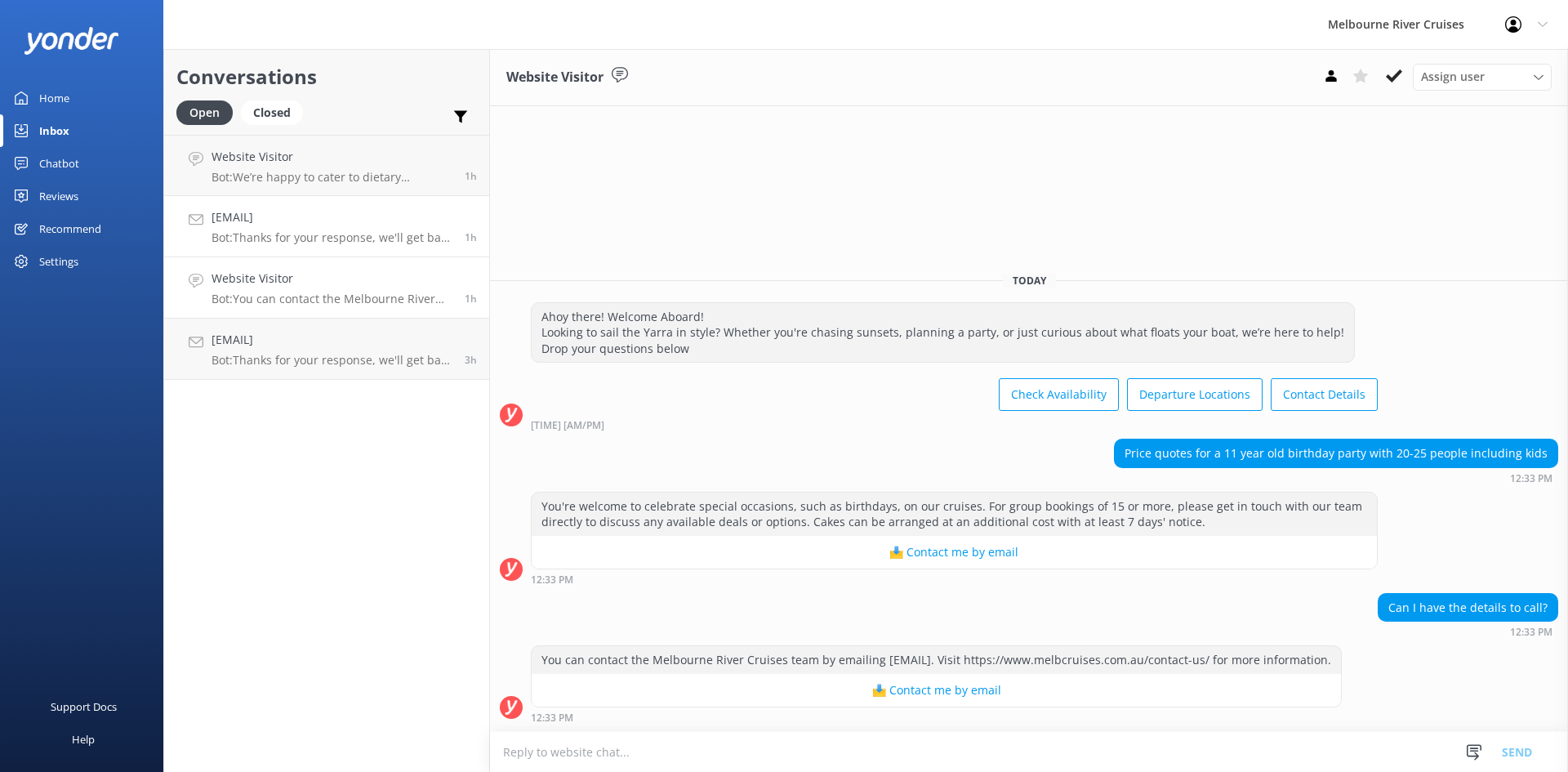 click on "[EMAIL]" at bounding box center [332, 217] 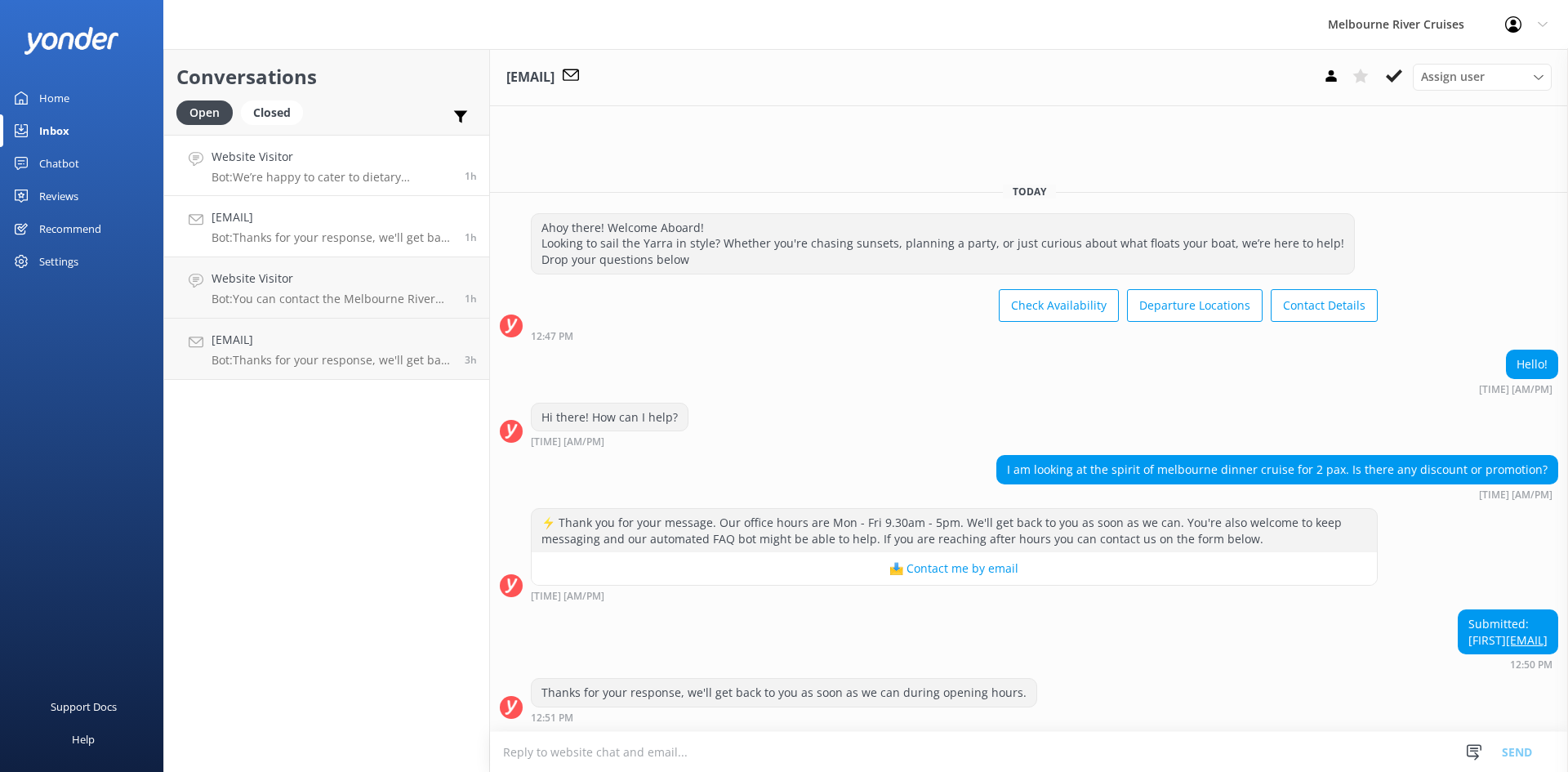 click on "Bot:  We’re happy to cater to dietary requirements with advance notice, including gluten-free options. For specific menu details, feel free to contact us directly." at bounding box center (332, 177) 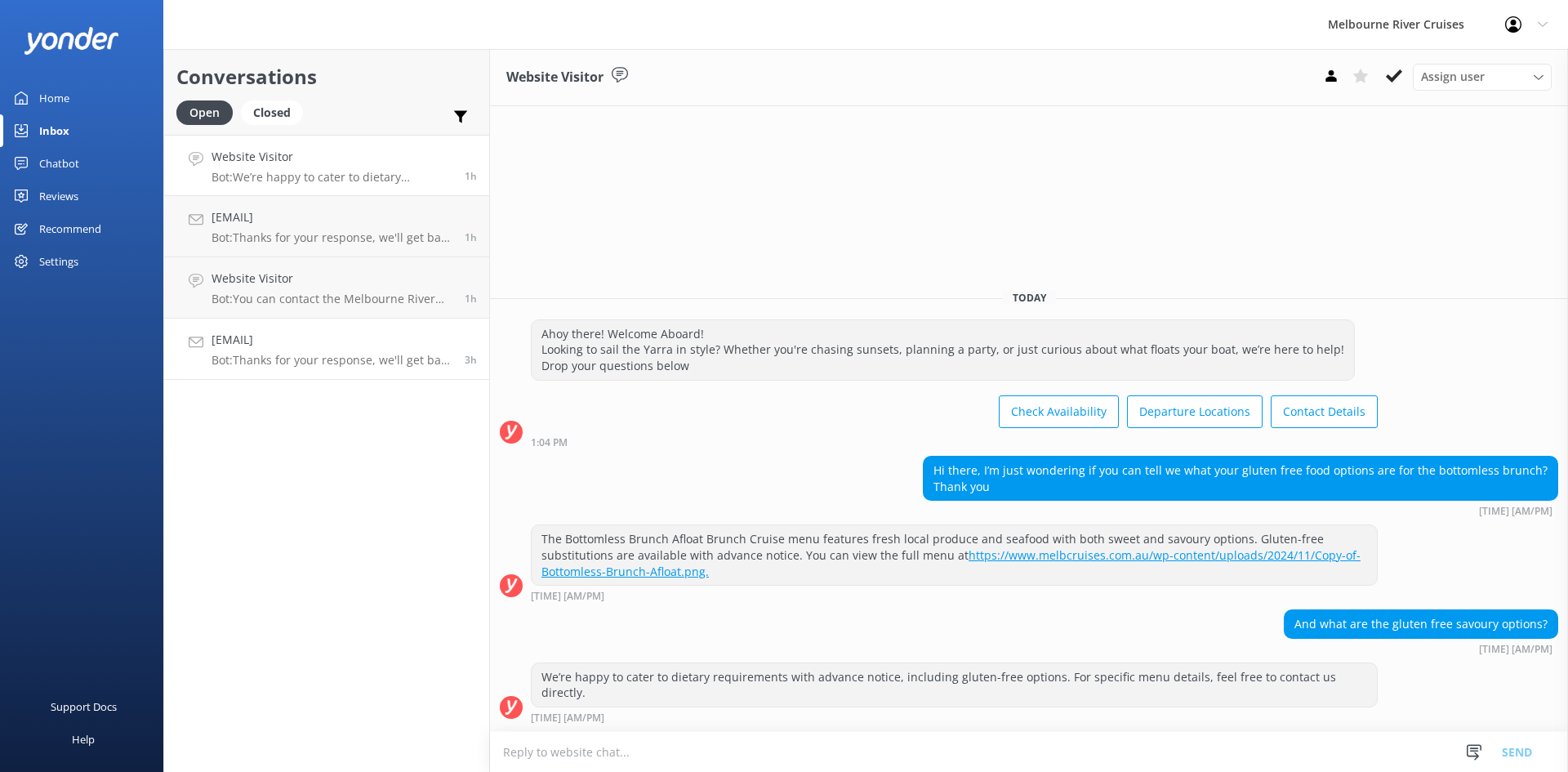 click on "Bot:  Thanks for your response, we'll get back to you as soon as we can during opening hours." at bounding box center (332, 360) 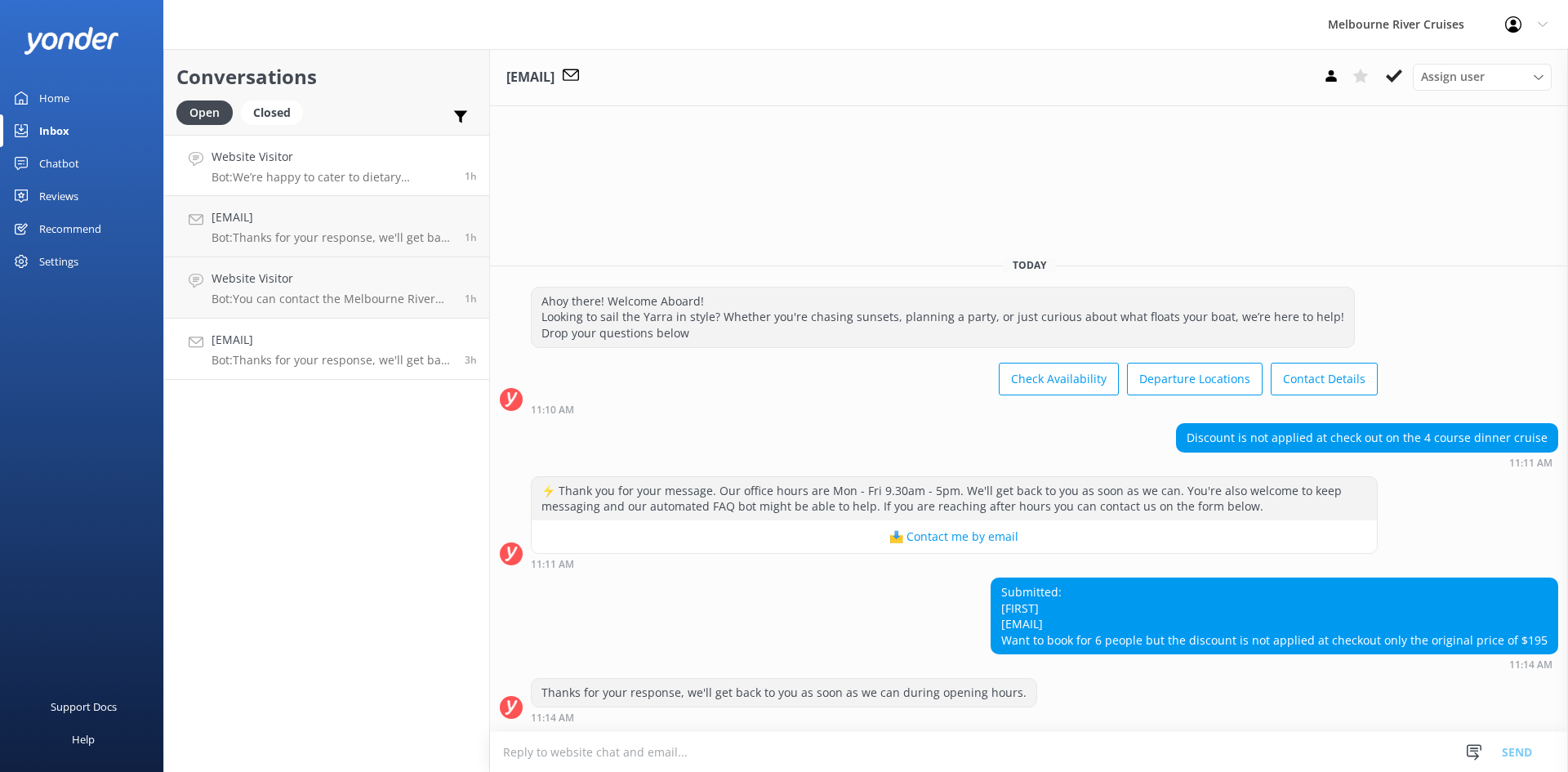 click on "Bot:  We’re happy to cater to dietary requirements with advance notice, including gluten-free options. For specific menu details, feel free to contact us directly." at bounding box center [332, 177] 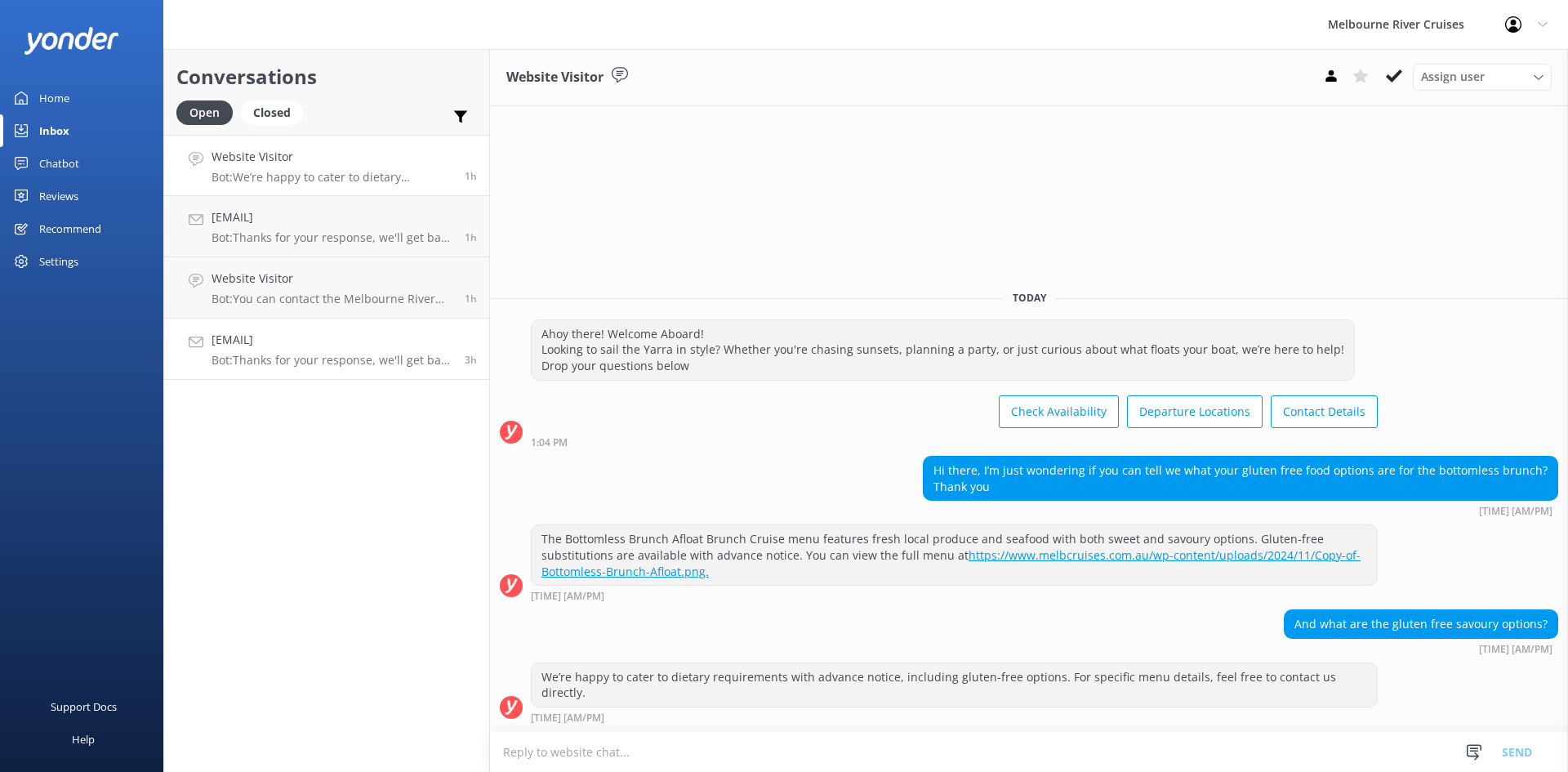 click on "[EMAIL] Bot:  Thanks for your response, we'll get back to you as soon as we can during opening hours." at bounding box center (332, 349) 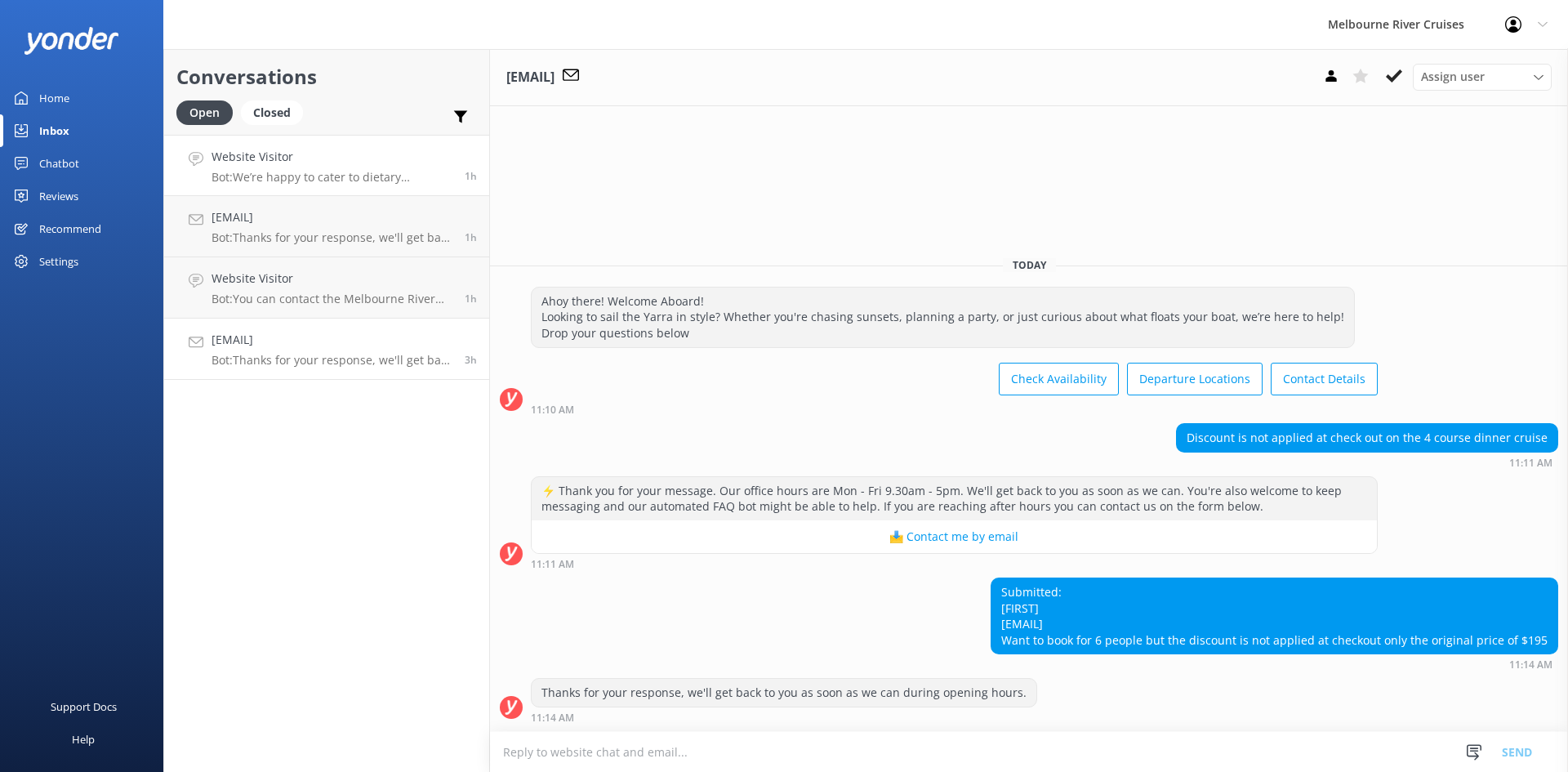 click on "Website Visitor" at bounding box center [332, 157] 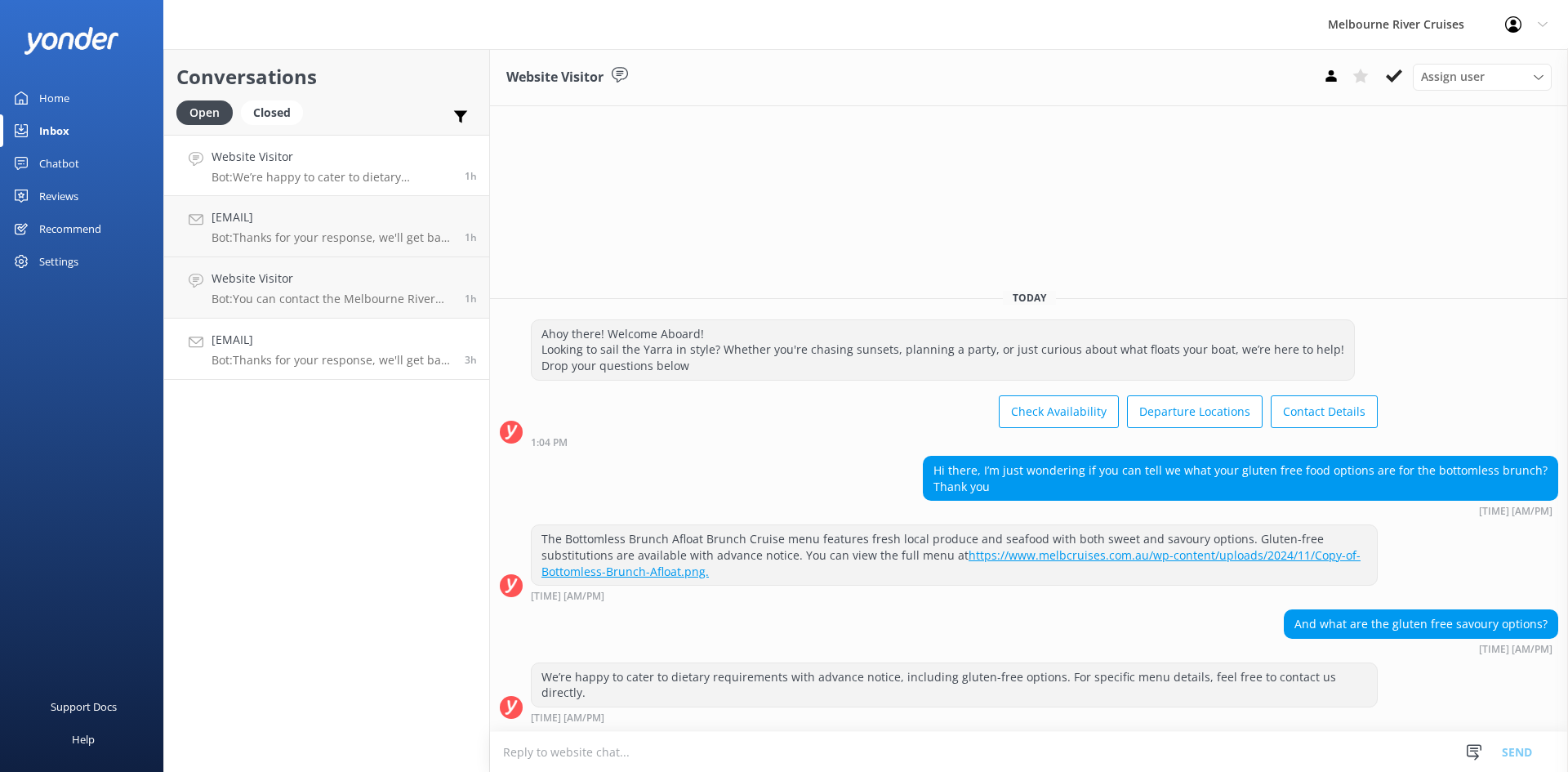 click on "[EMAIL]" at bounding box center (332, 340) 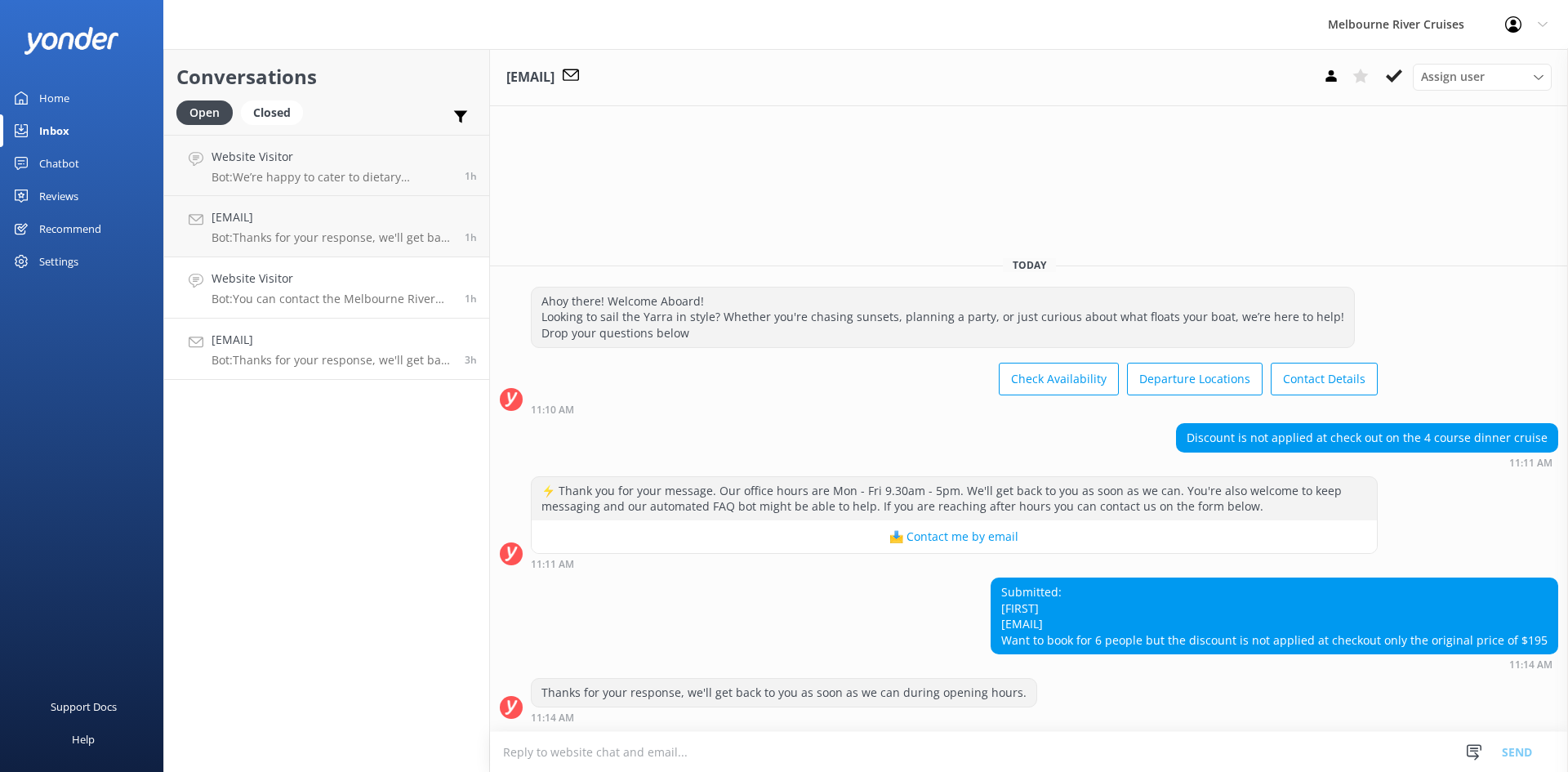 click on "Website Visitor" at bounding box center [332, 279] 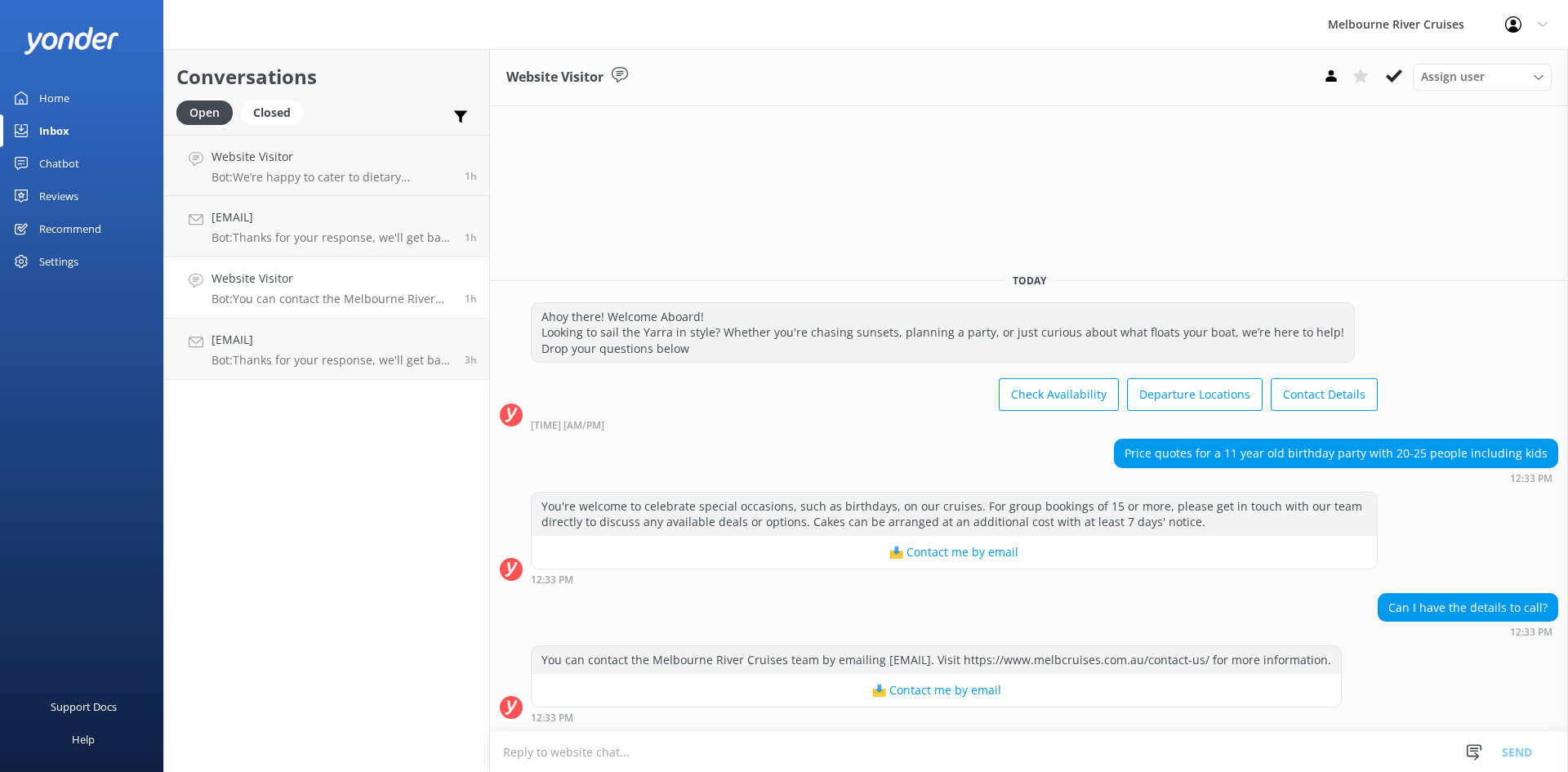 click on "Website Visitor" at bounding box center [332, 279] 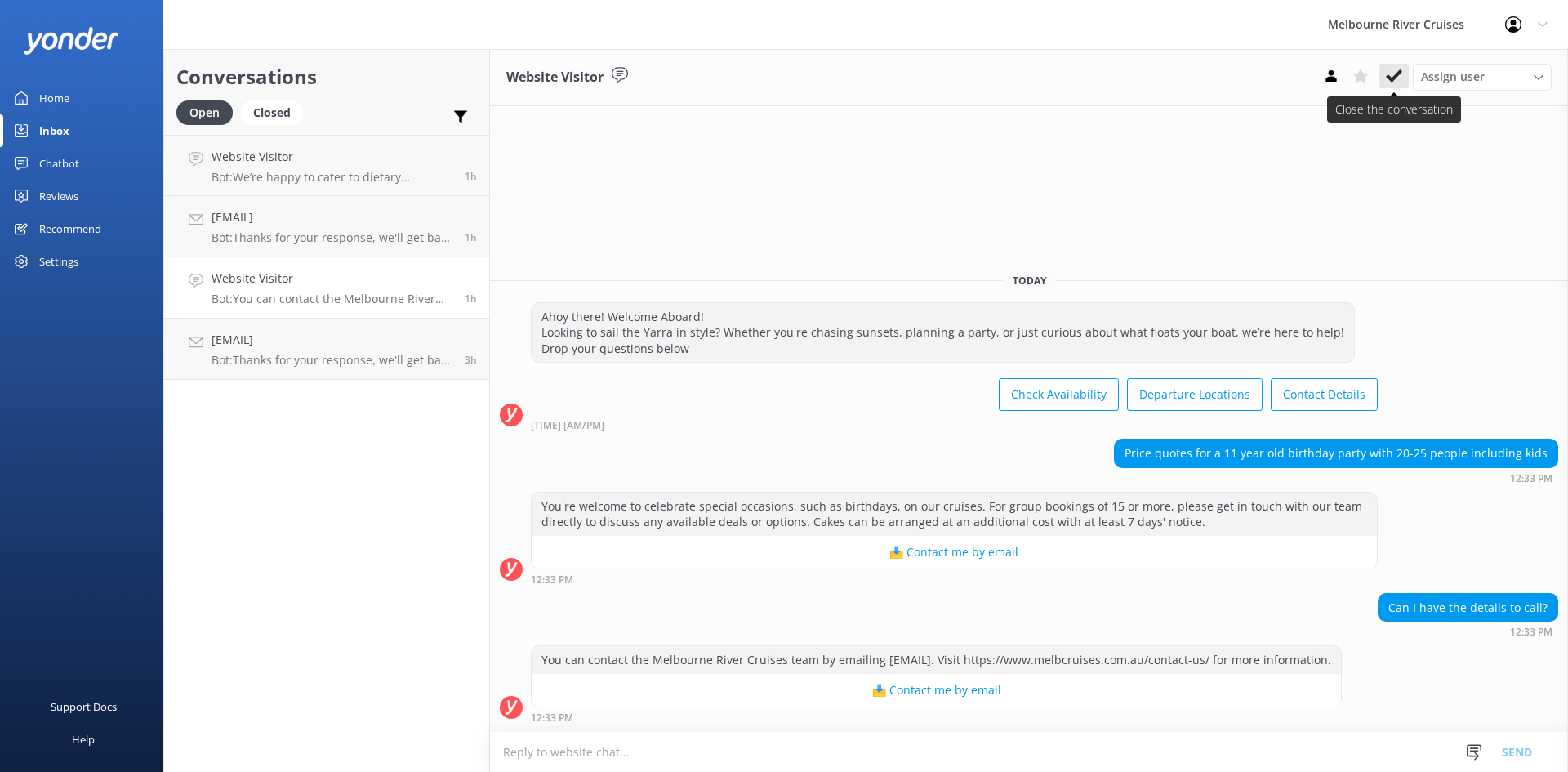 click 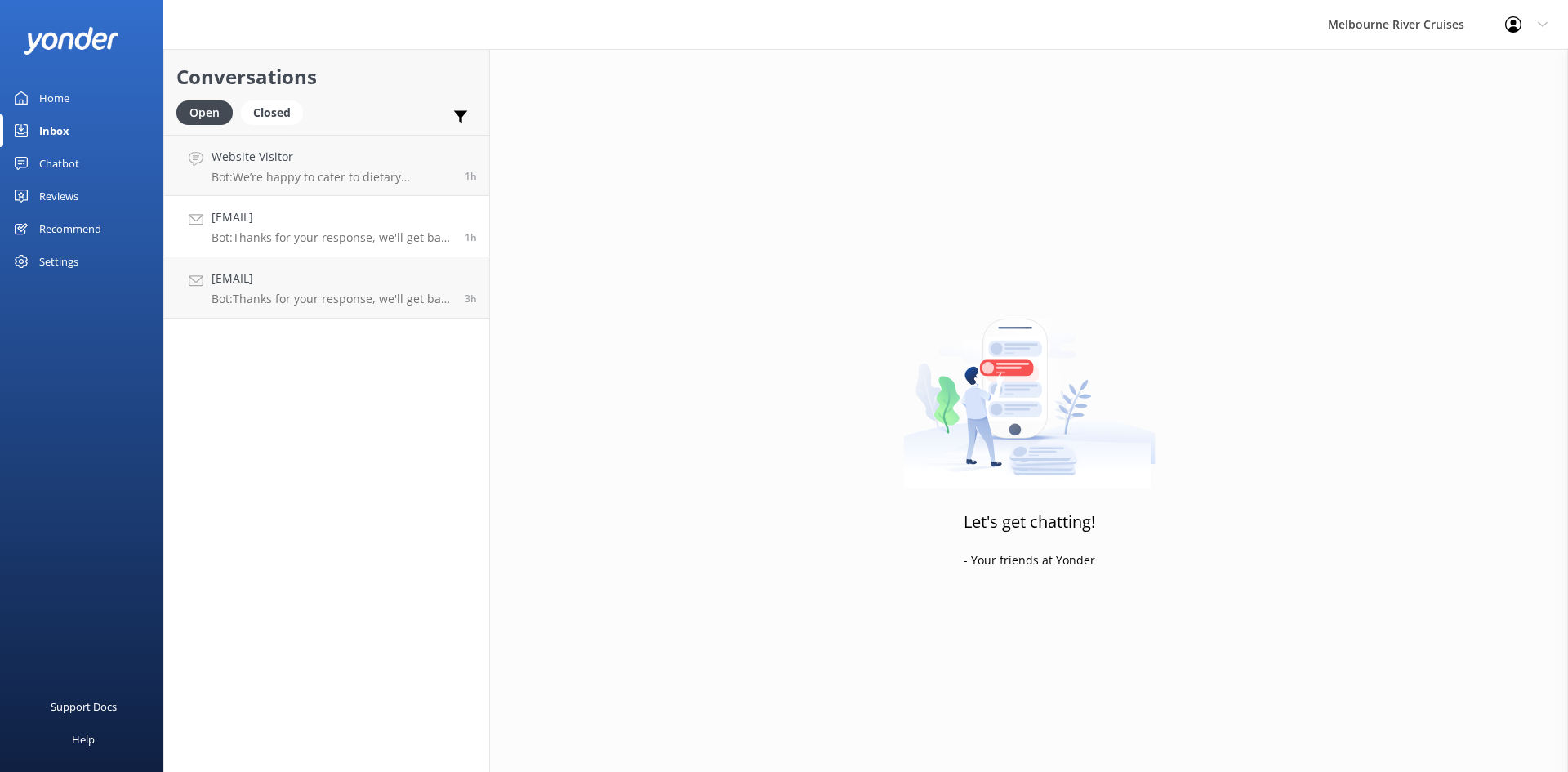 click on "Bot:  Thanks for your response, we'll get back to you as soon as we can during opening hours." at bounding box center [332, 238] 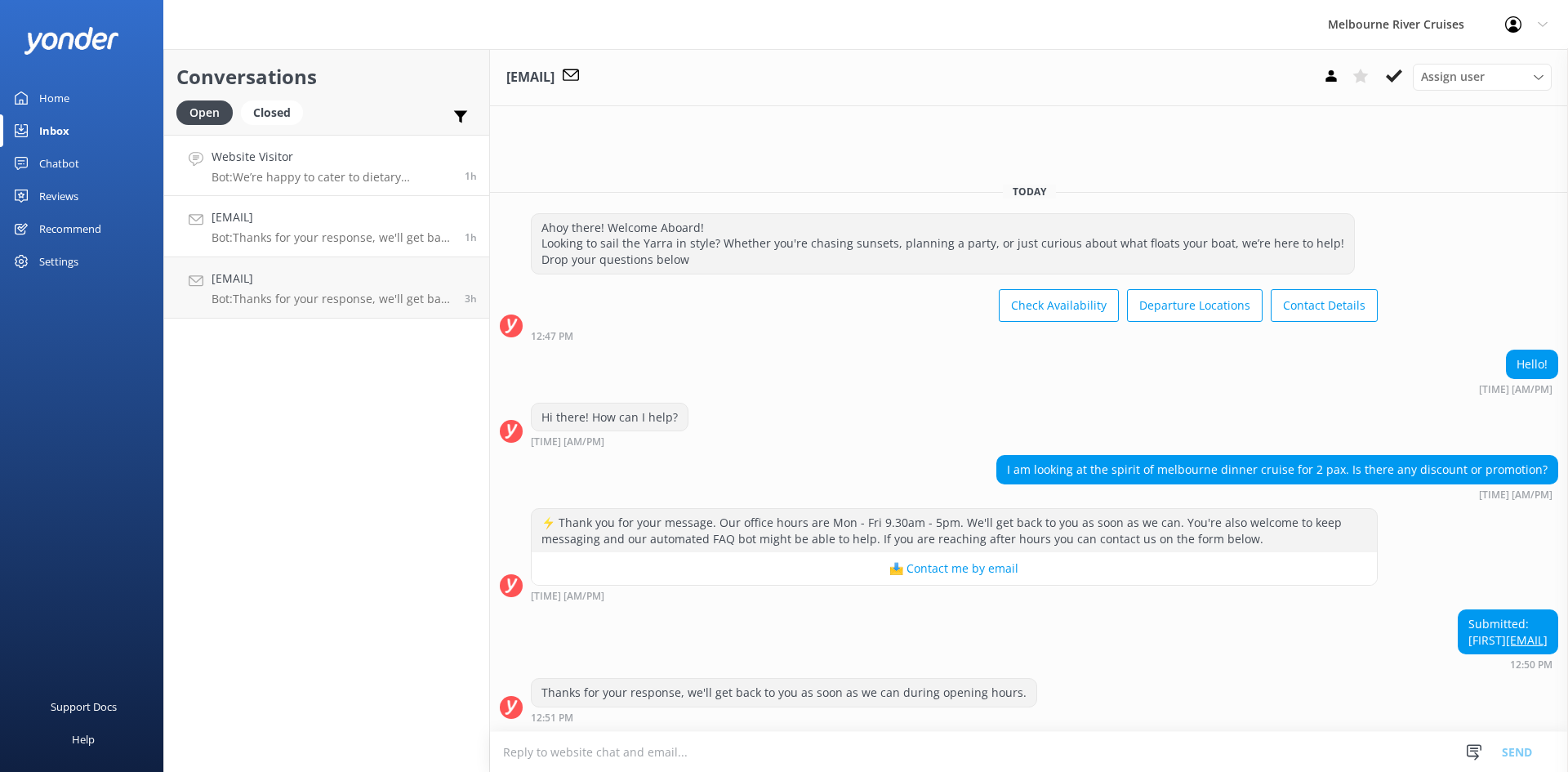click on "Bot:  We’re happy to cater to dietary requirements with advance notice, including gluten-free options. For specific menu details, feel free to contact us directly." at bounding box center [332, 177] 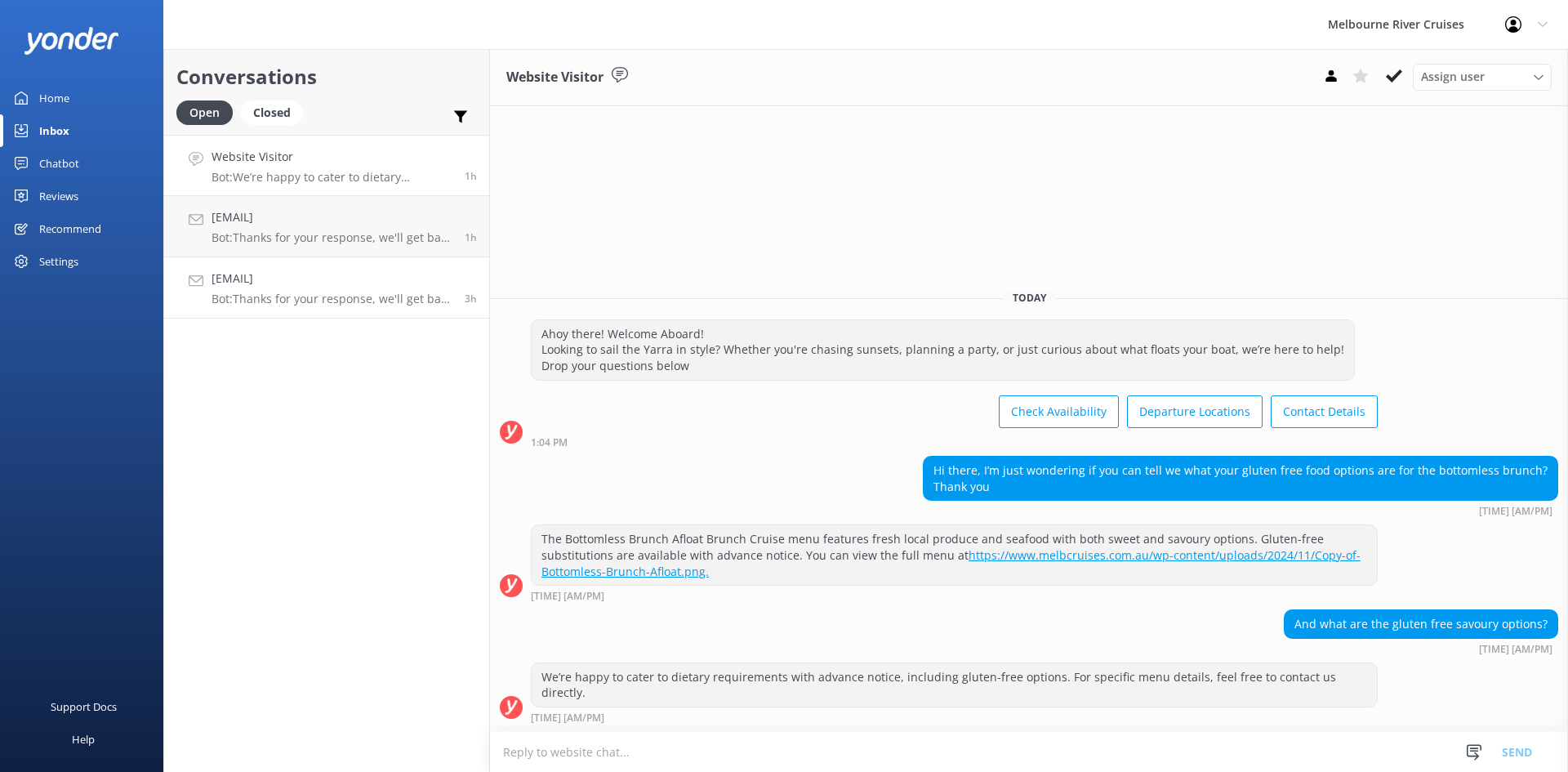 click on "[EMAIL]" at bounding box center [332, 279] 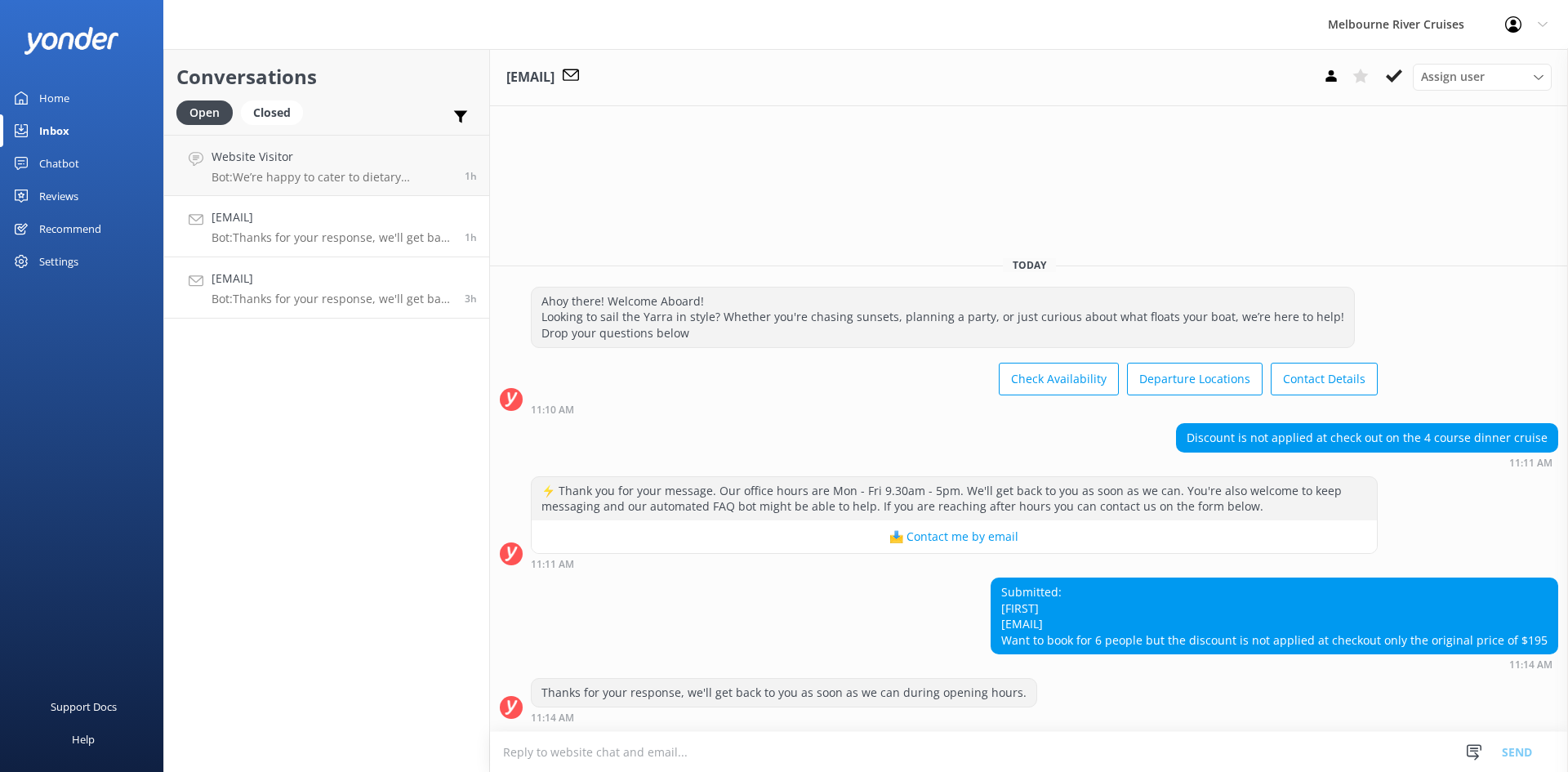 click on "vichem100@example.com Bot:  Thanks for your response, we'll get back to you as soon as we can during opening hours." at bounding box center (332, 226) 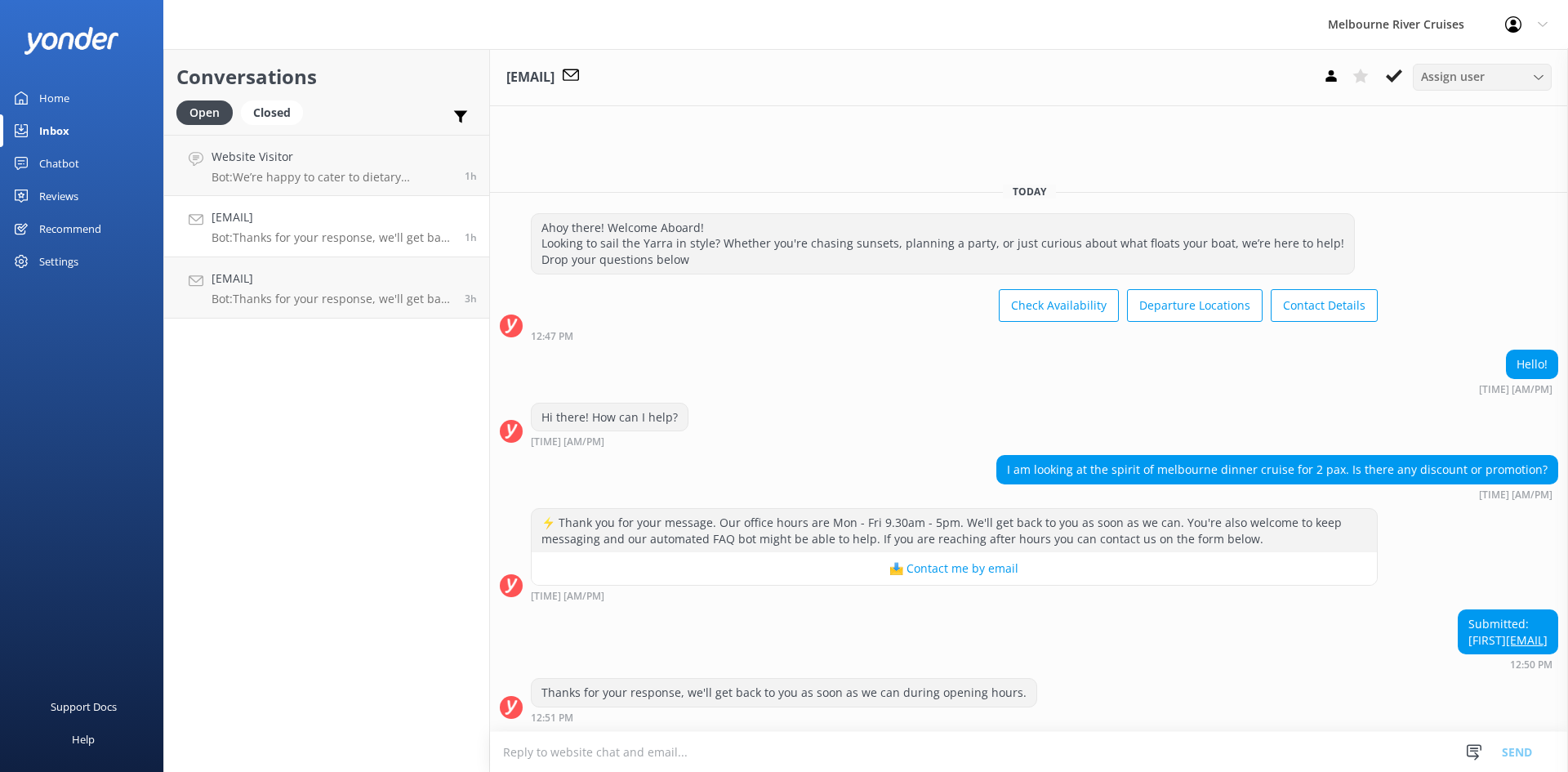 click on "Assign user" at bounding box center (1453, 77) 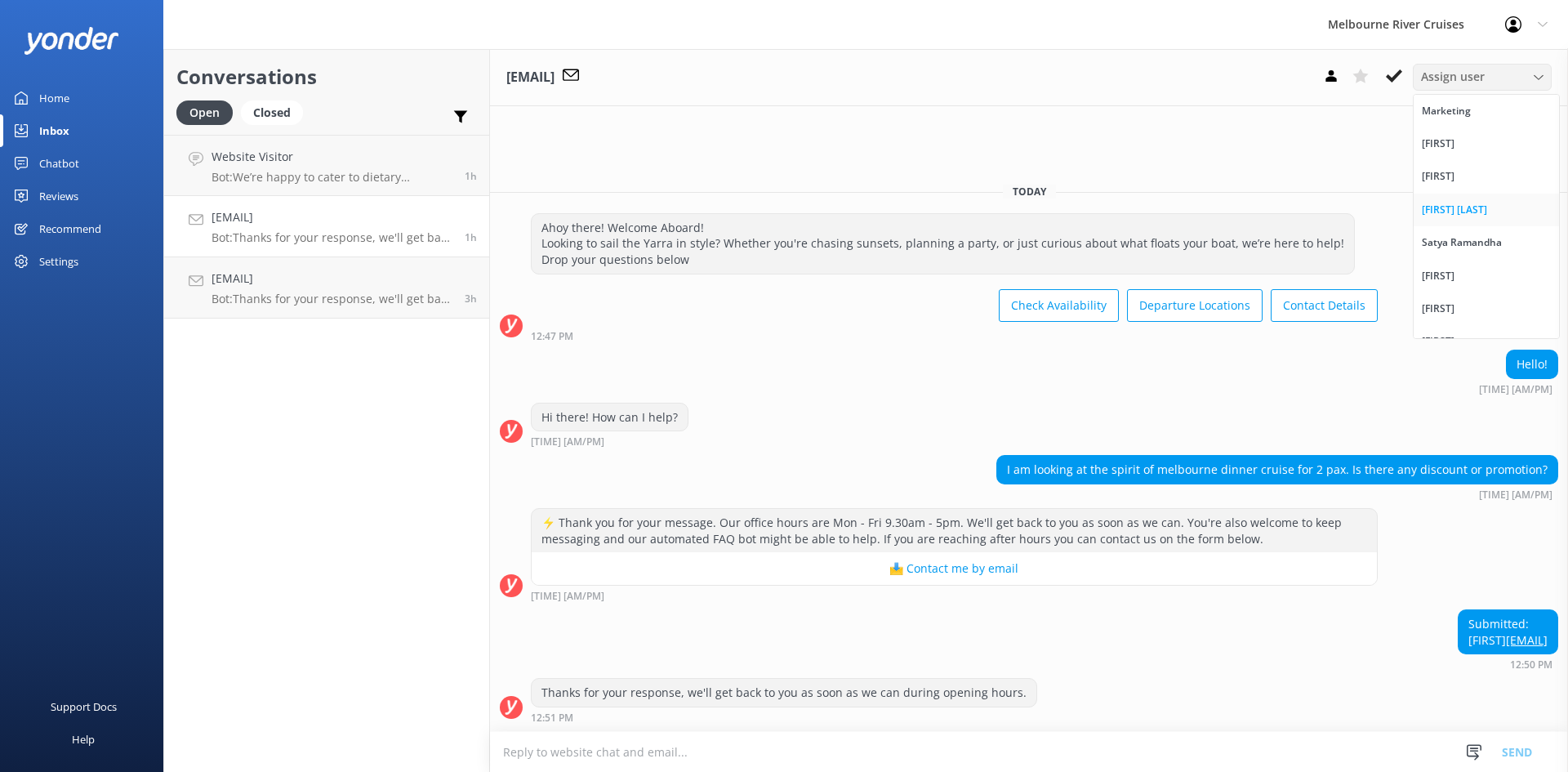 click on "[FIRST] [LAST]" at bounding box center (1454, 210) 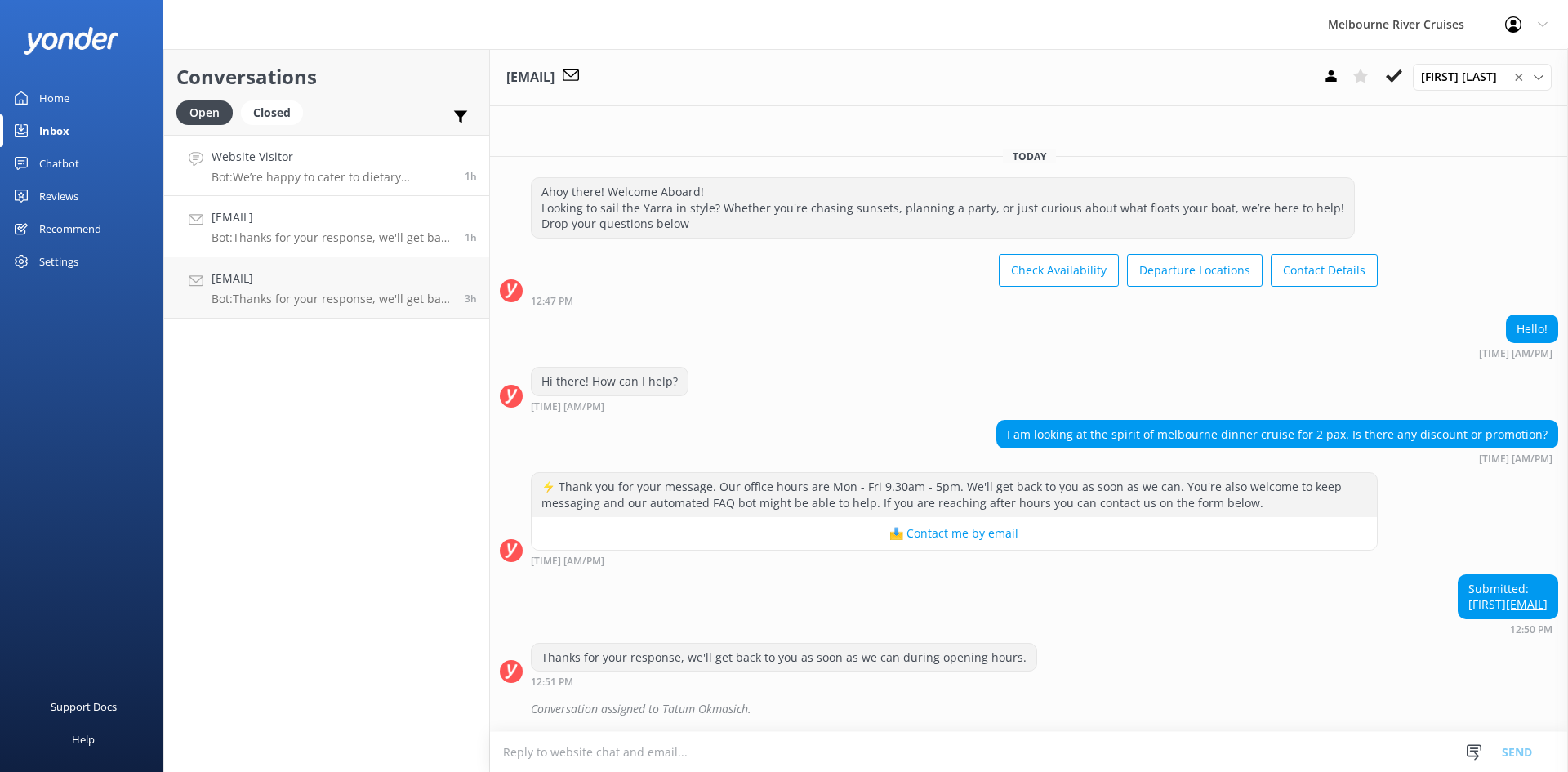 click on "Bot:  We’re happy to cater to dietary requirements with advance notice, including gluten-free options. For specific menu details, feel free to contact us directly." at bounding box center (332, 177) 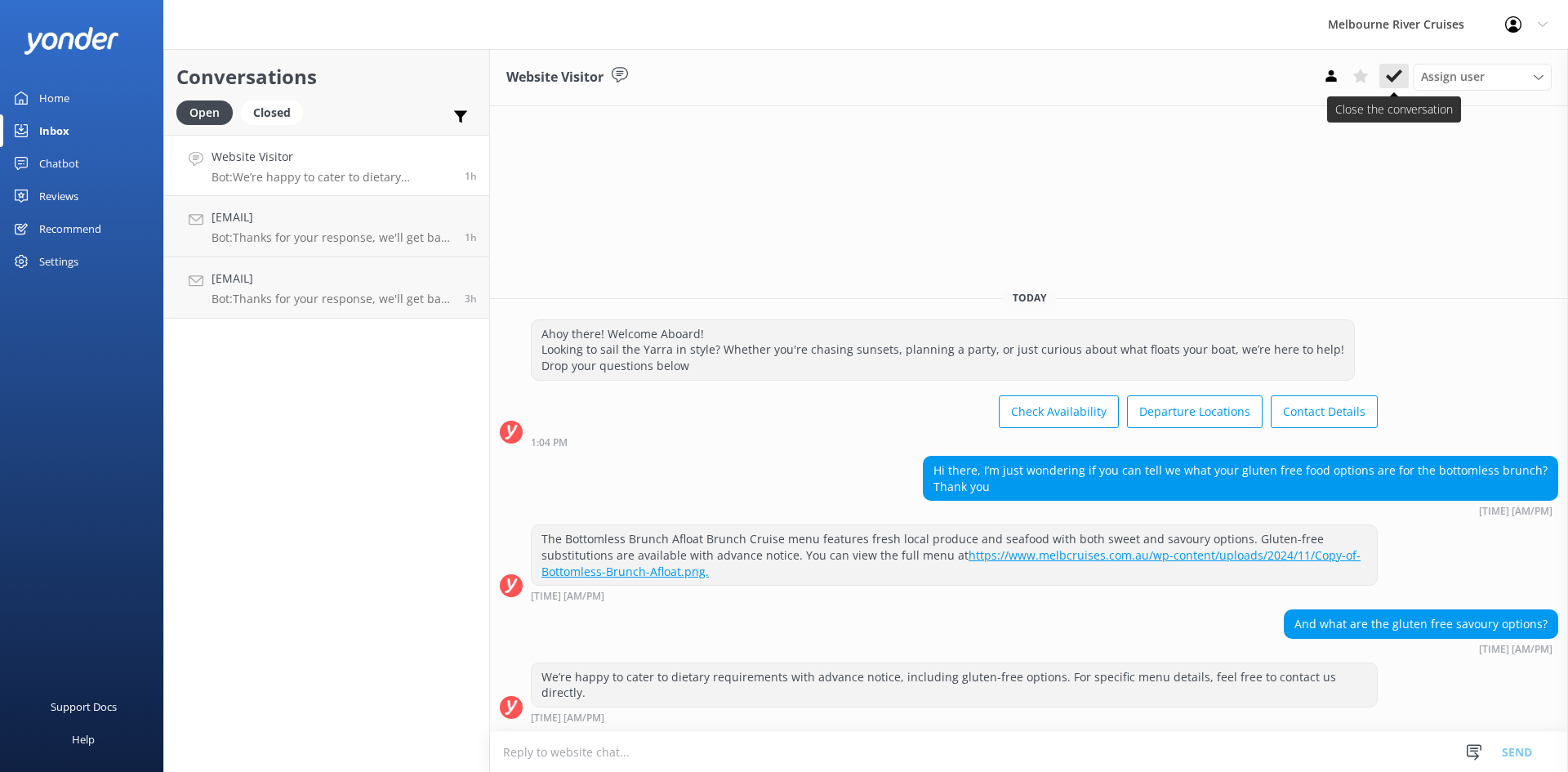 click 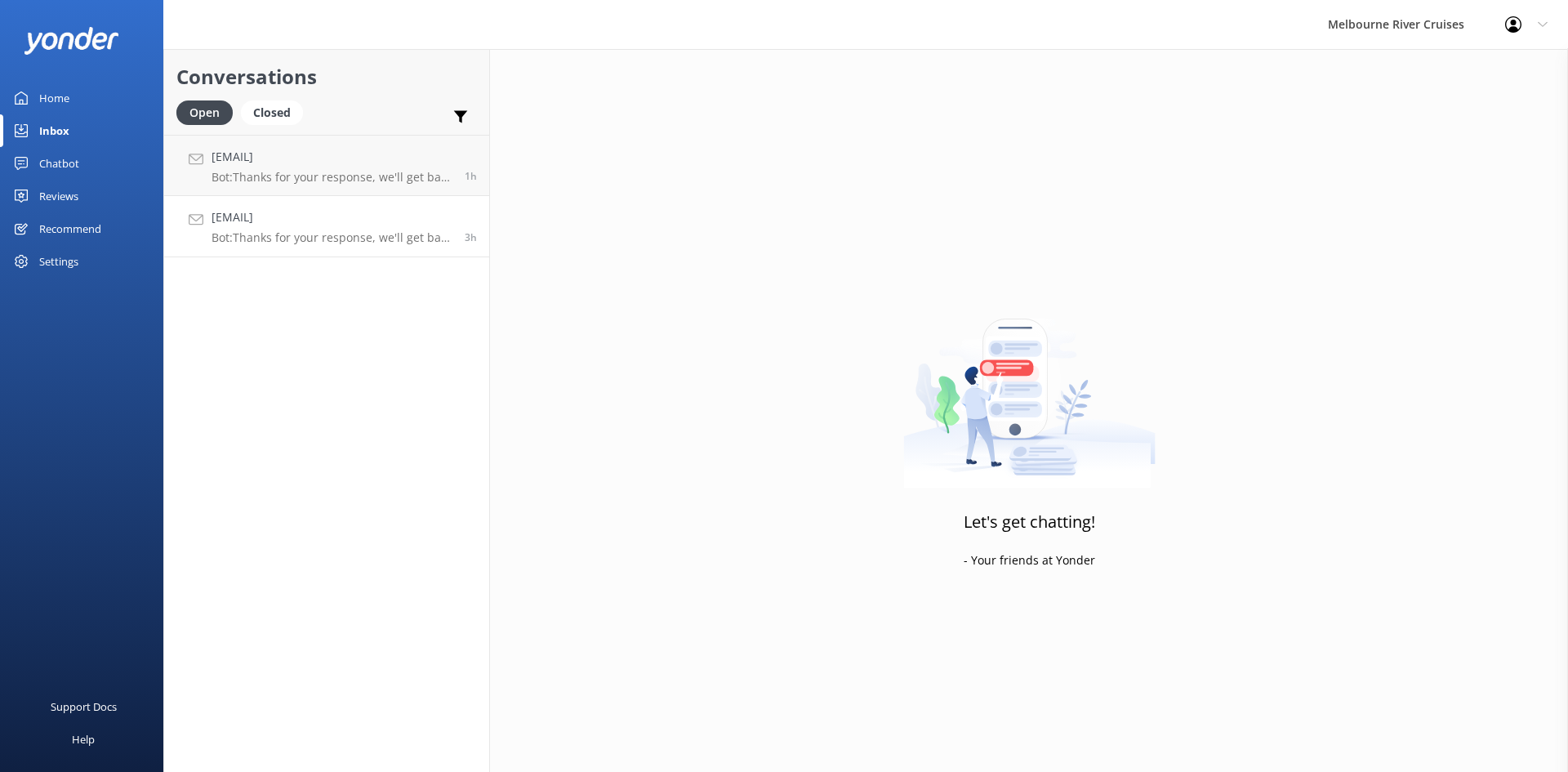 click on "[EMAIL]" at bounding box center [332, 217] 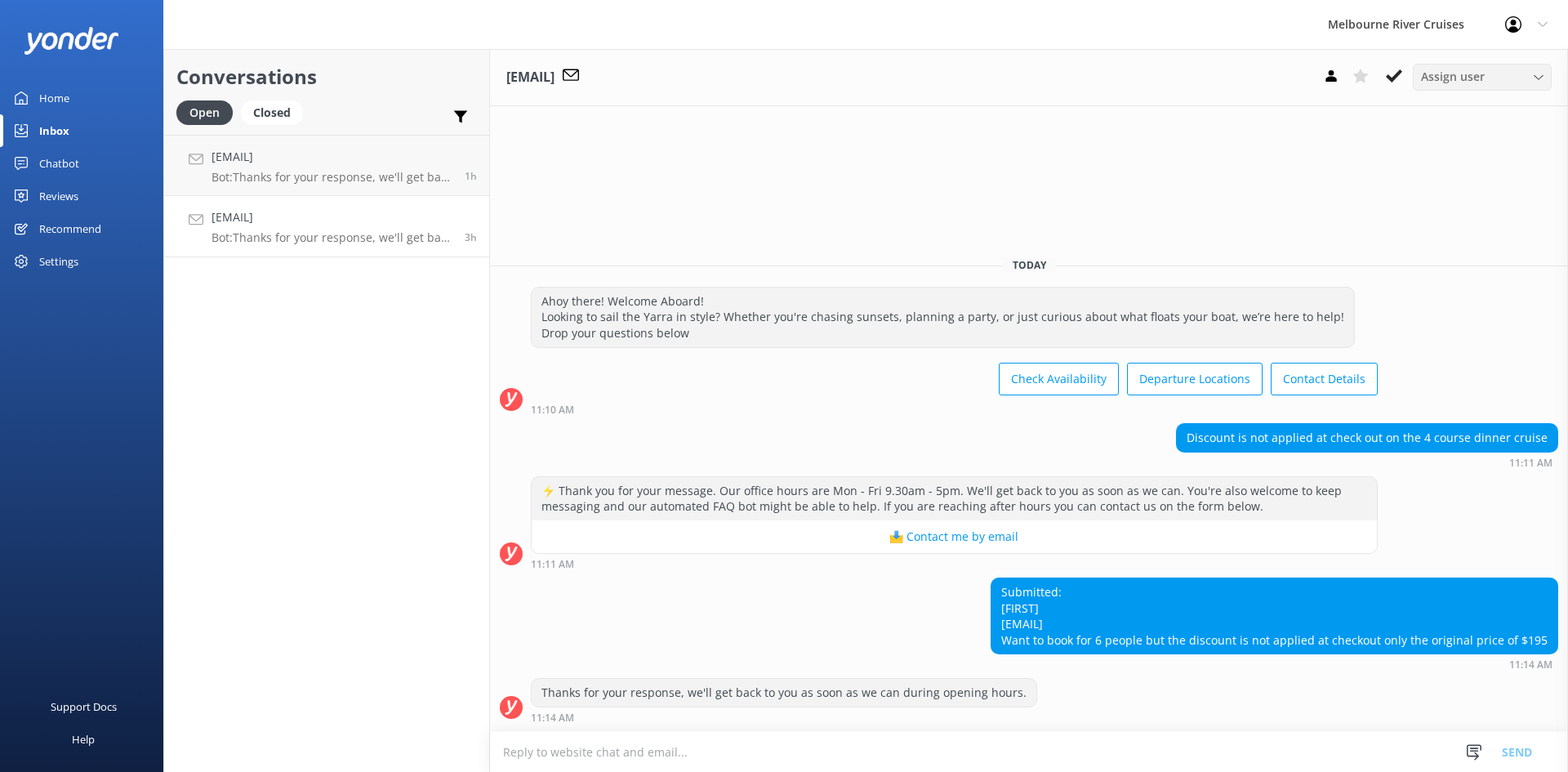 click on "Assign user Marketing Stephanie Gigi Tatum Okmasich Satya Ramandha Kaushala Renata Inna" at bounding box center [1482, 77] 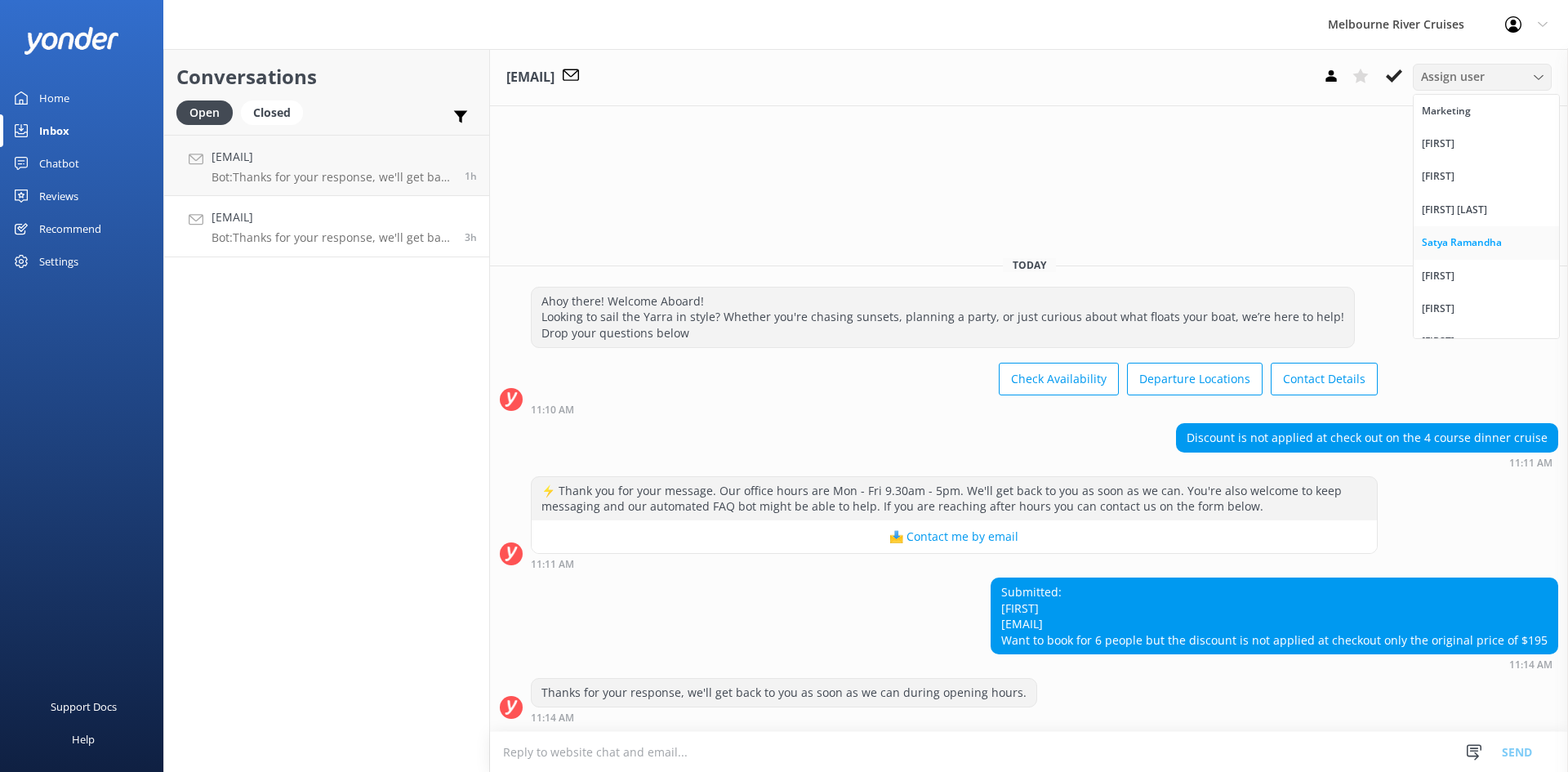 click on "Satya Ramandha" at bounding box center (1462, 243) 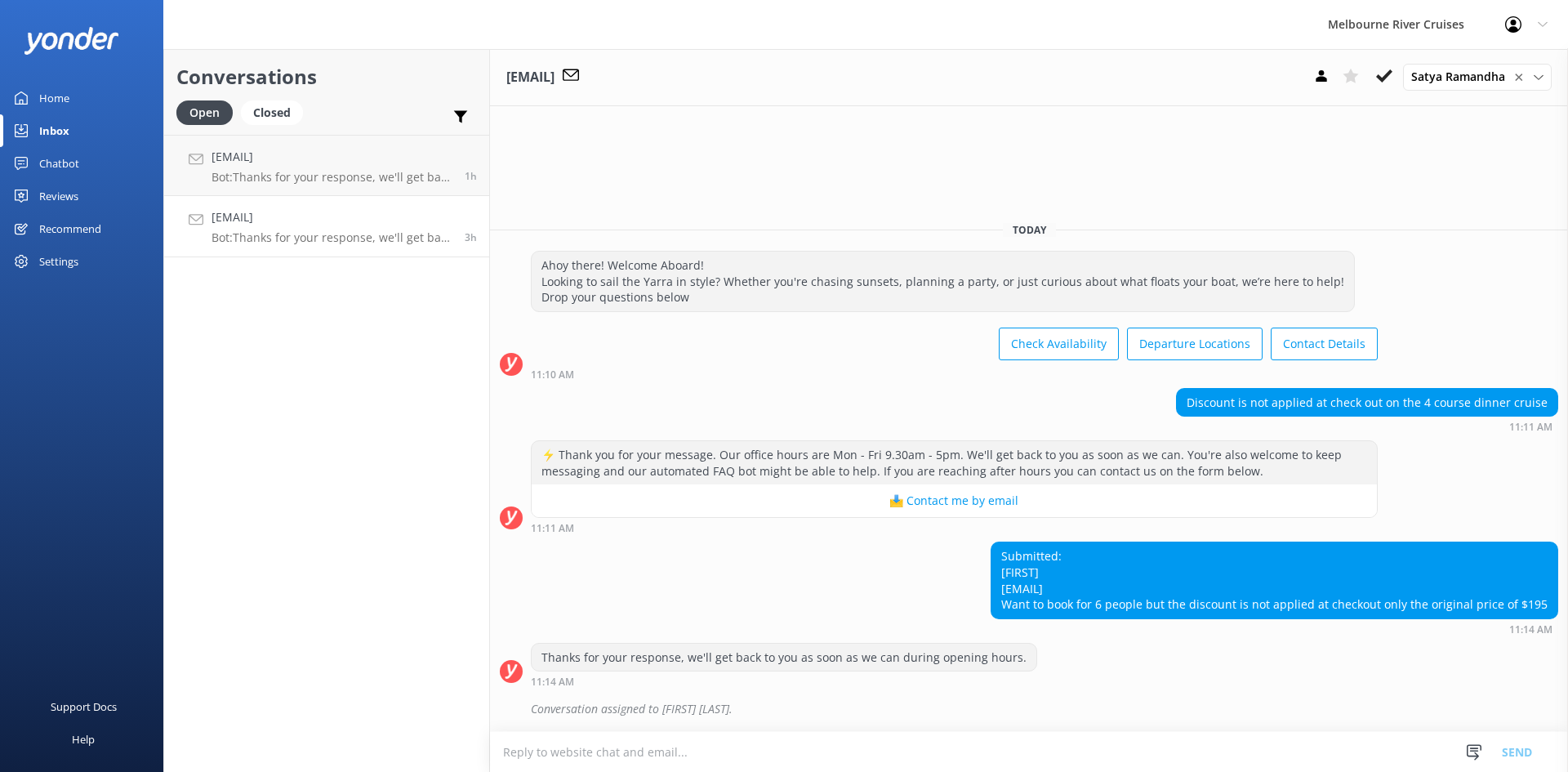 drag, startPoint x: 1548, startPoint y: 603, endPoint x: 1017, endPoint y: 604, distance: 531.0009 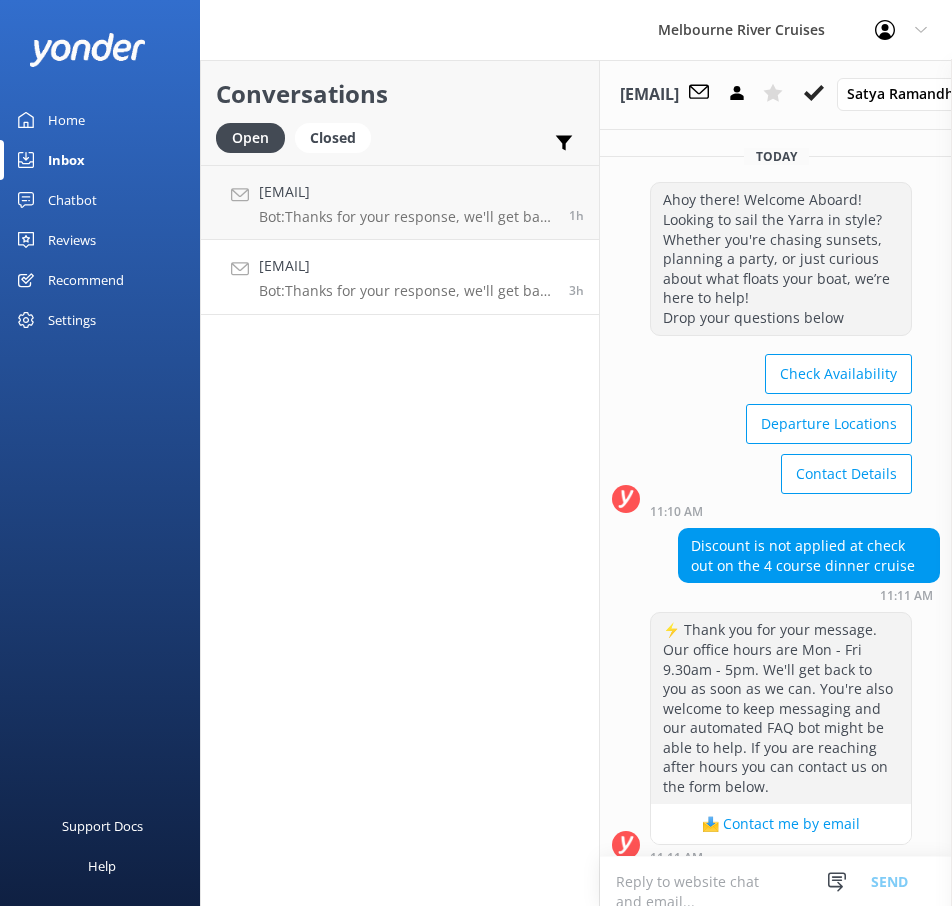 drag, startPoint x: 716, startPoint y: 470, endPoint x: 716, endPoint y: 481, distance: 11 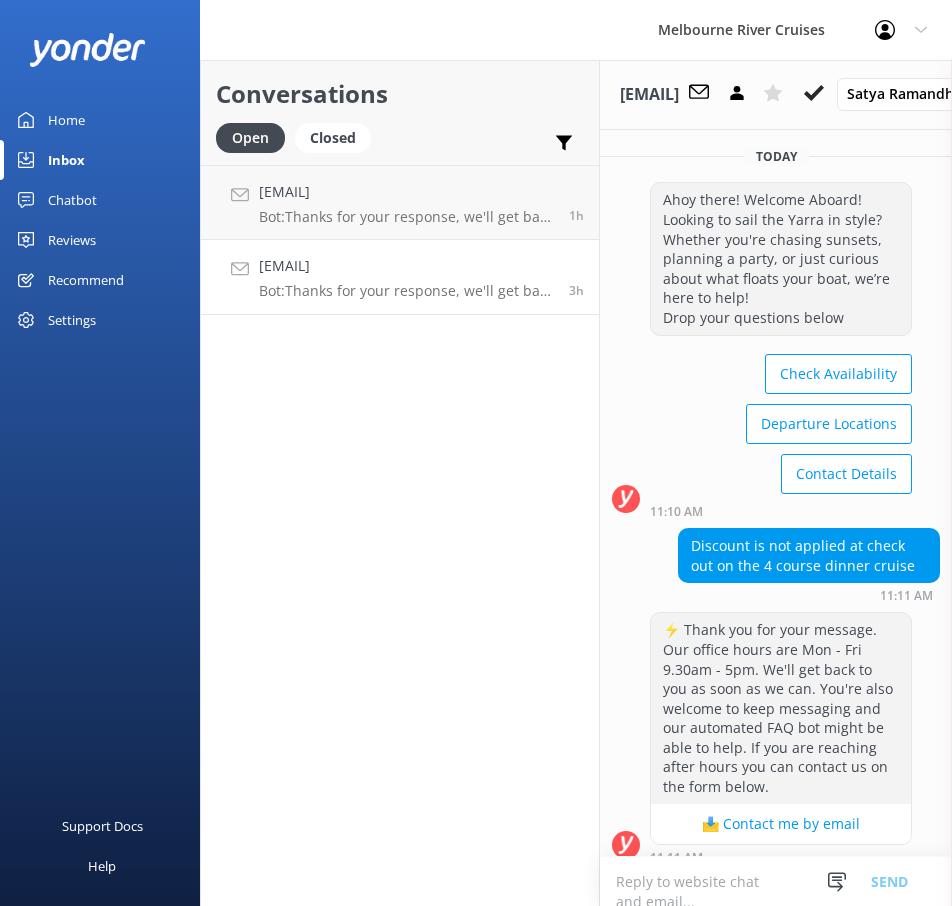 click on "Bot:  Thanks for your response, we'll get back to you as soon as we can during opening hours." at bounding box center (406, 291) 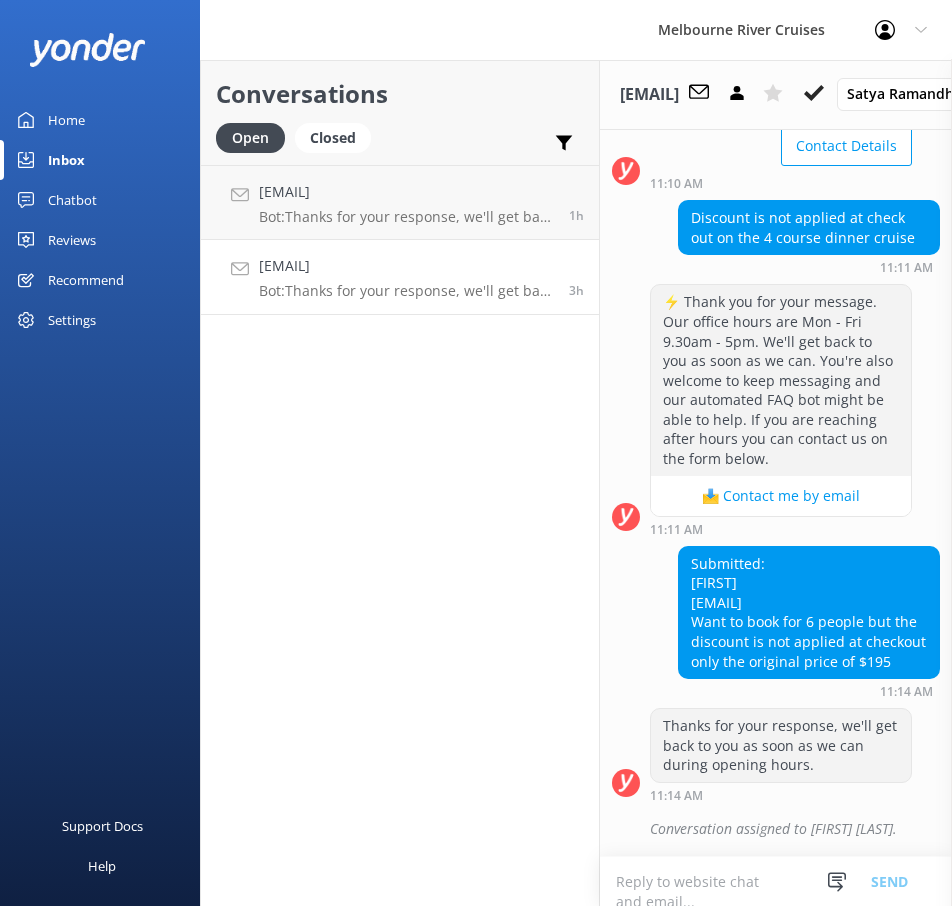 scroll, scrollTop: 362, scrollLeft: 0, axis: vertical 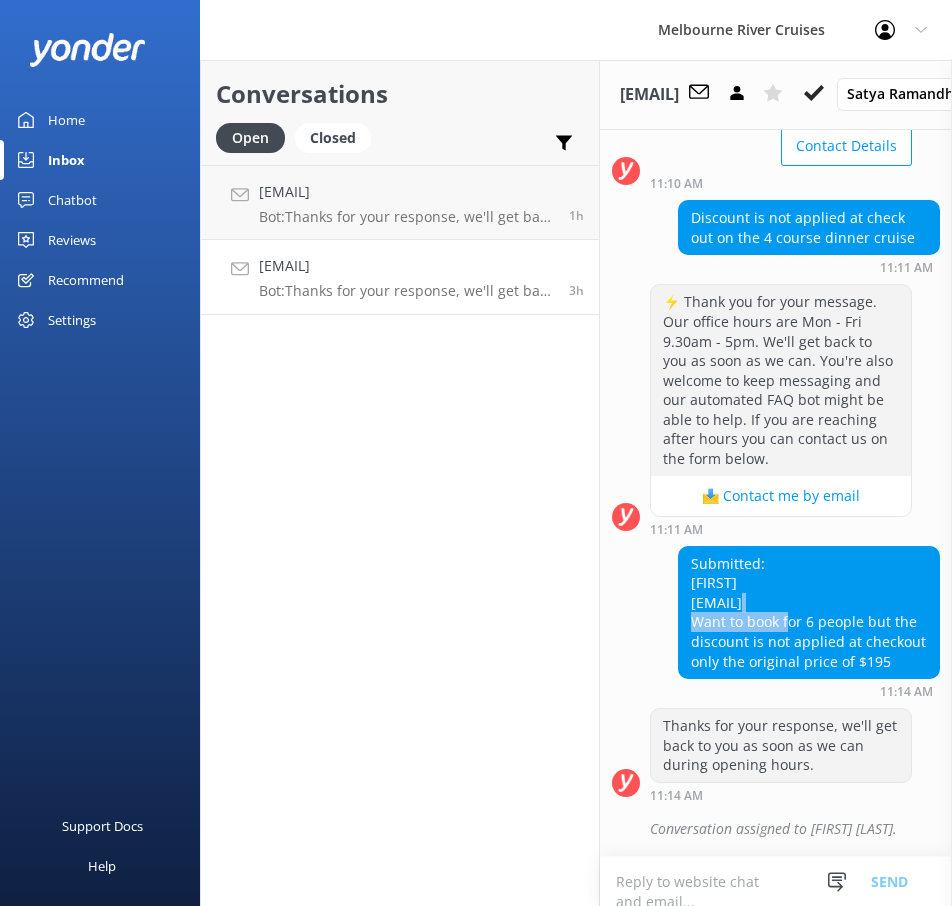 drag, startPoint x: 828, startPoint y: 569, endPoint x: 689, endPoint y: 574, distance: 139.0899 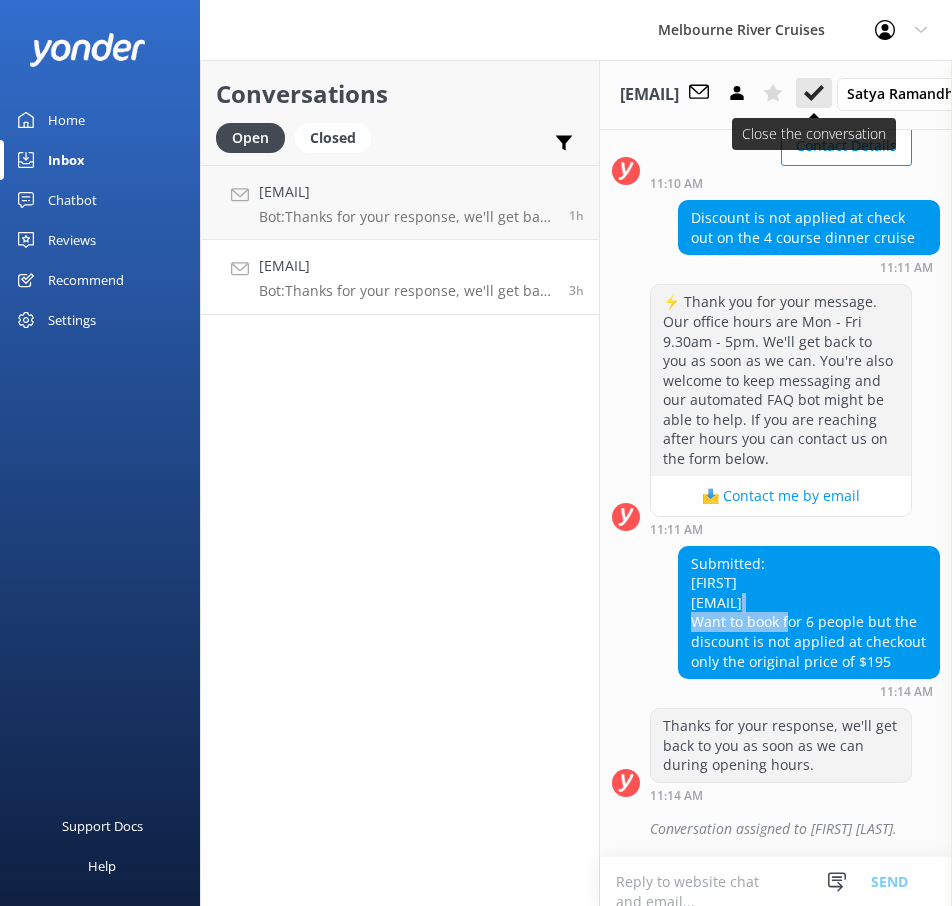 click at bounding box center [814, 93] 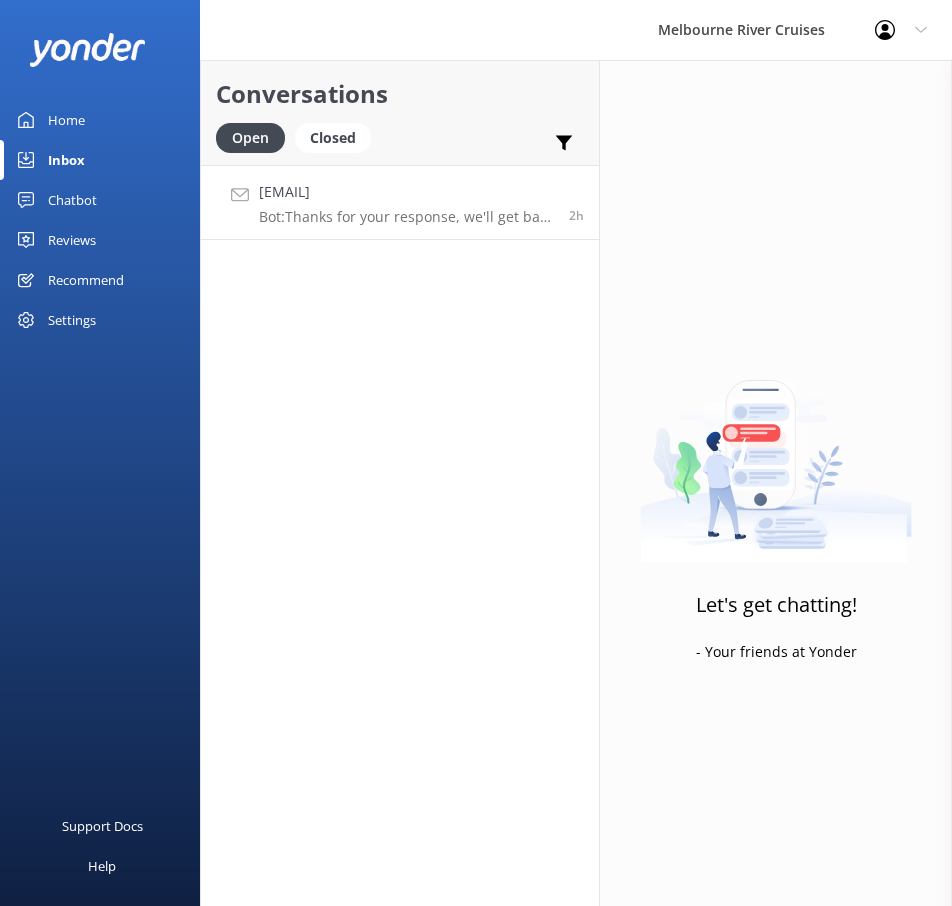 click on "[EMAIL]" at bounding box center (406, 192) 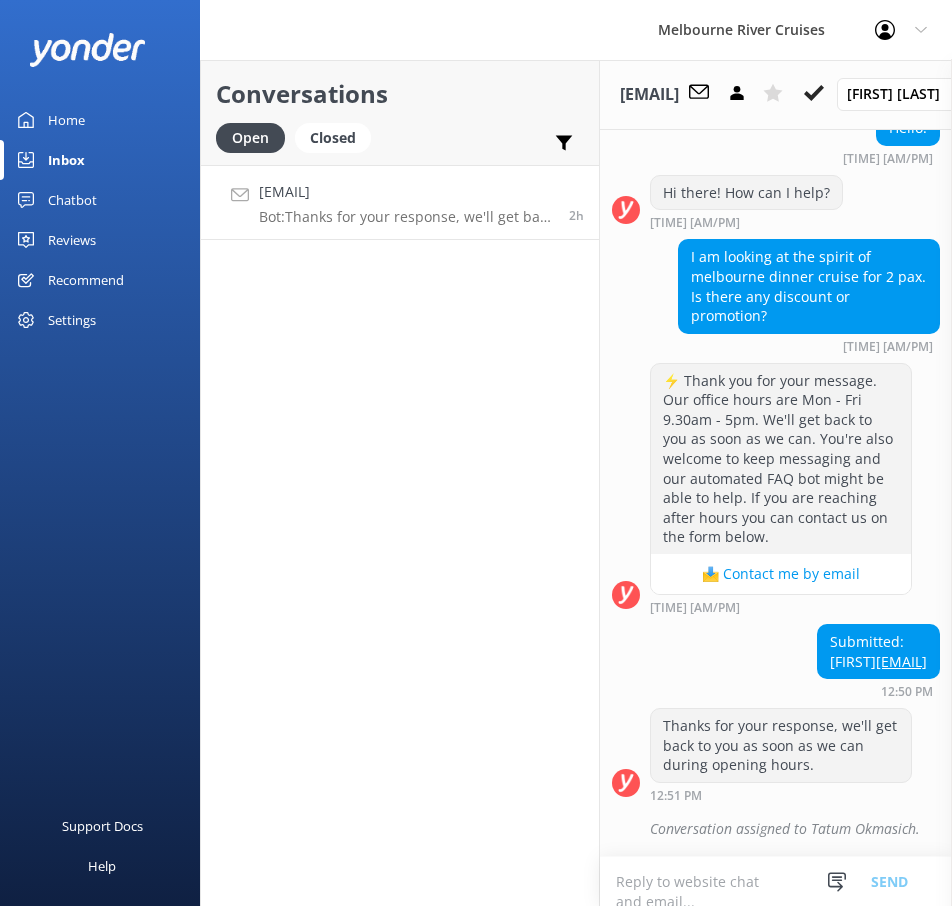 scroll, scrollTop: 452, scrollLeft: 0, axis: vertical 